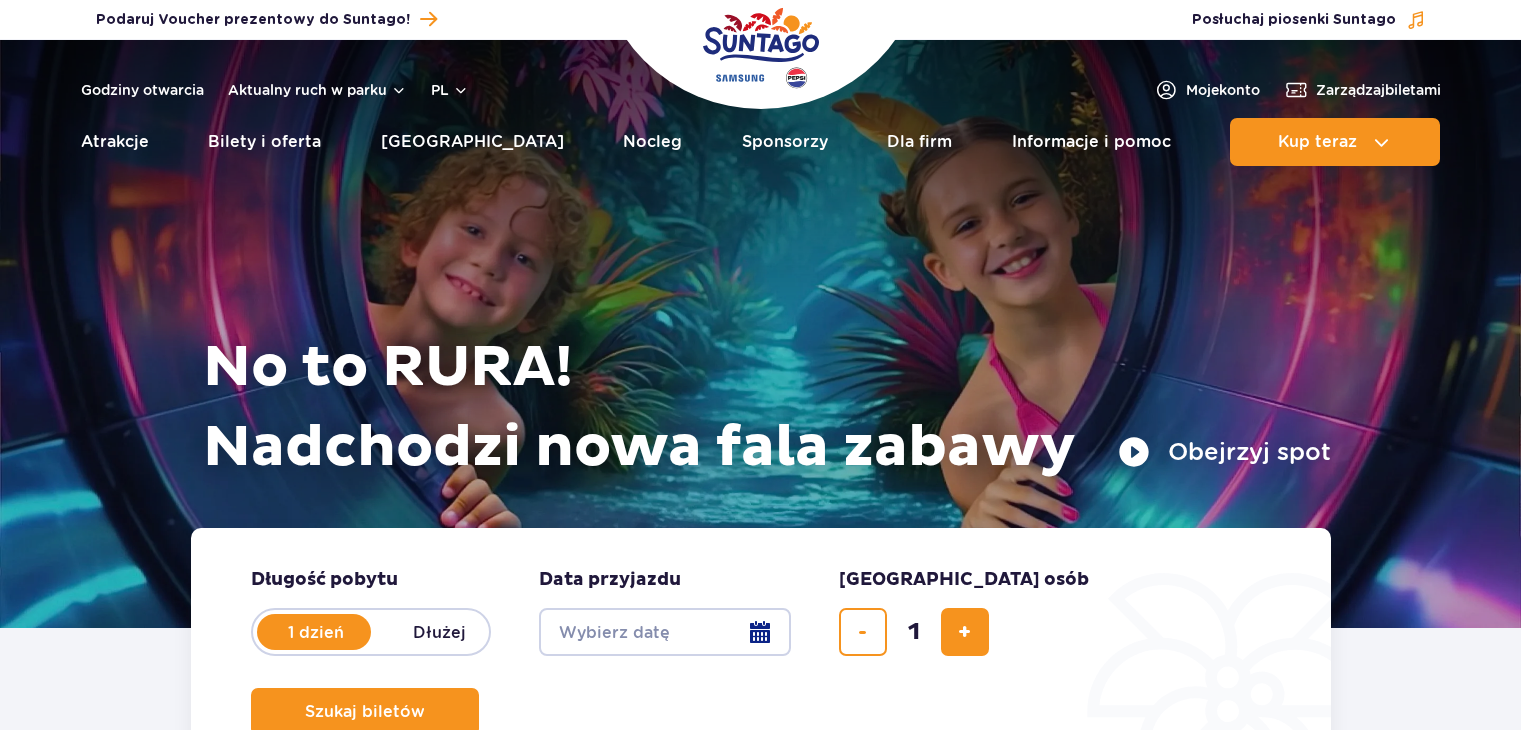 scroll, scrollTop: 0, scrollLeft: 0, axis: both 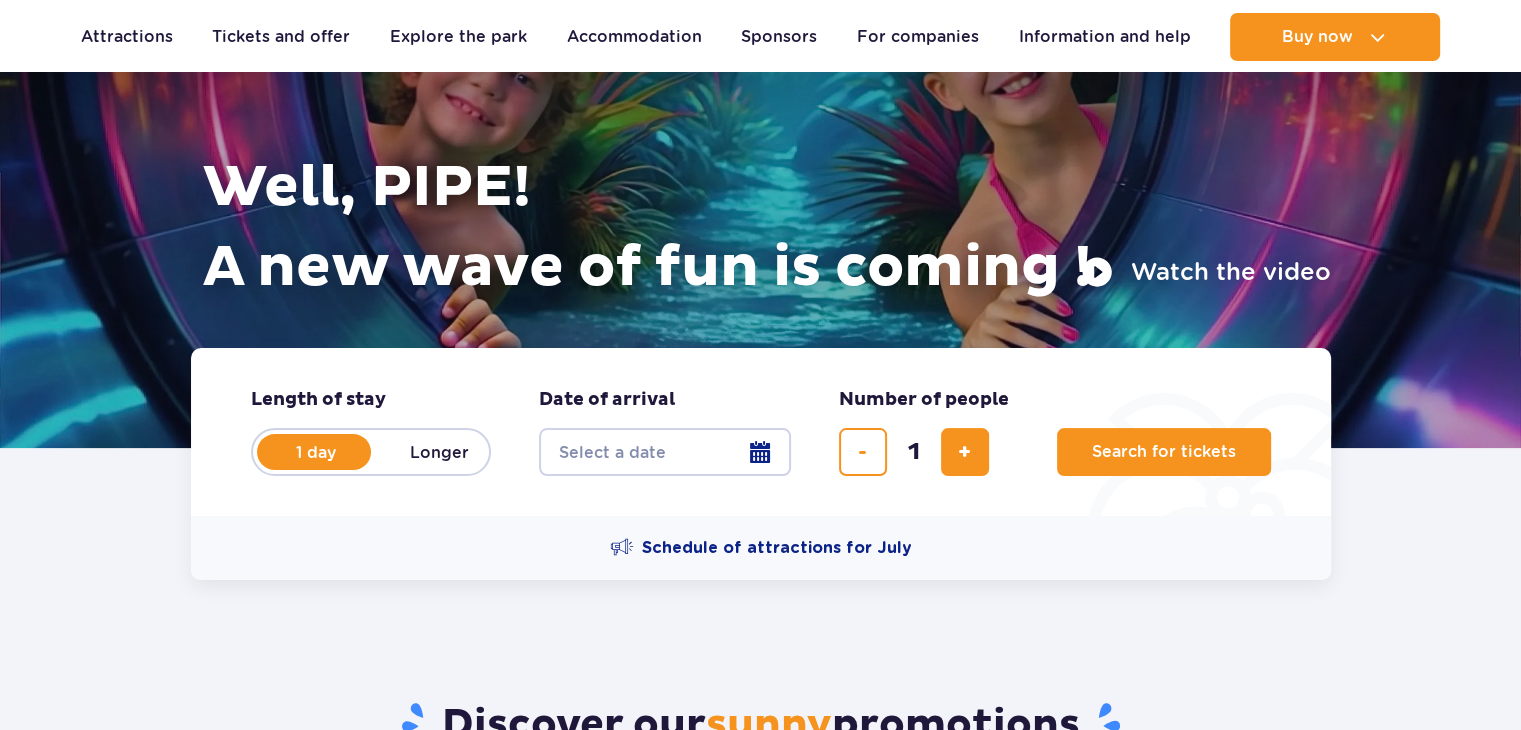 click on "Date from" at bounding box center [665, 452] 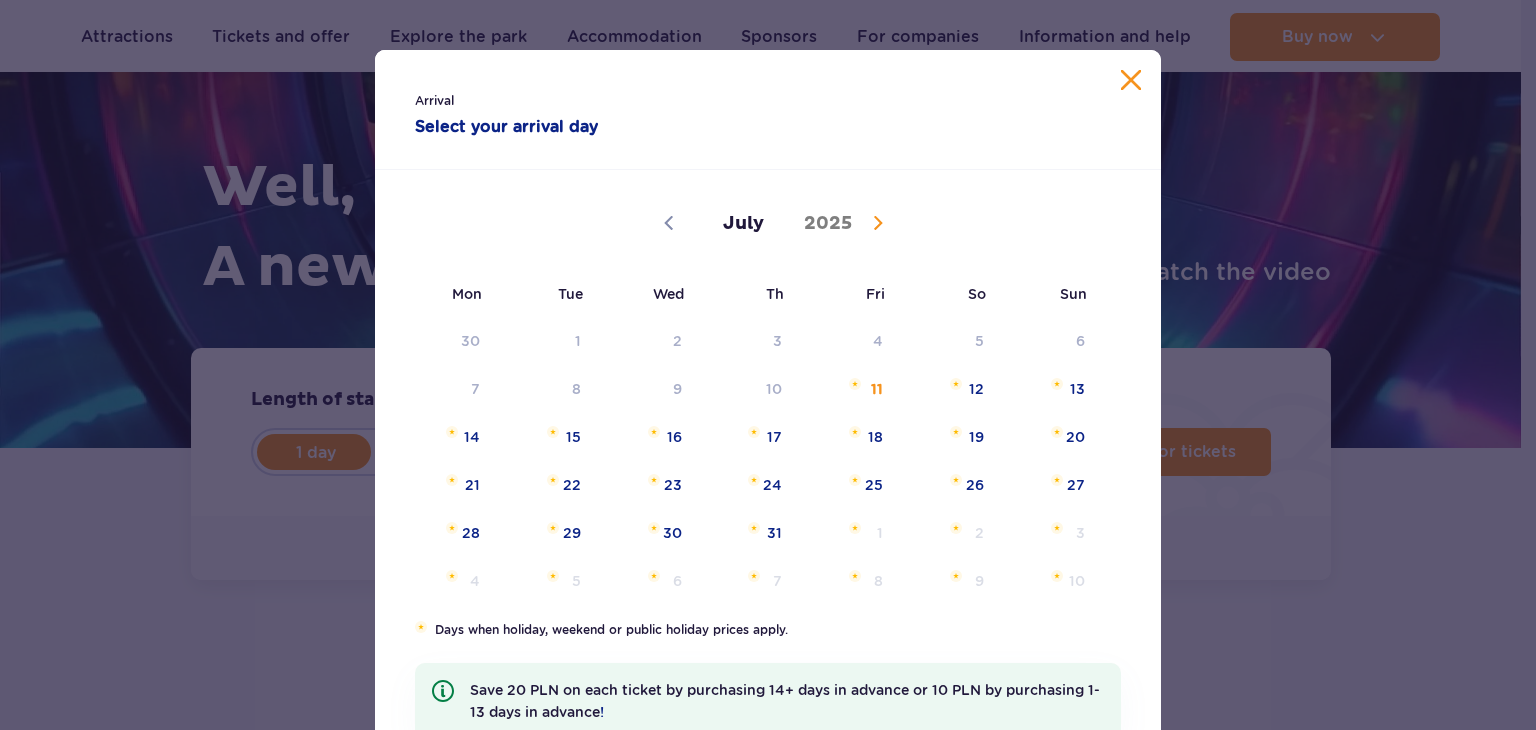 click at bounding box center [1131, 80] 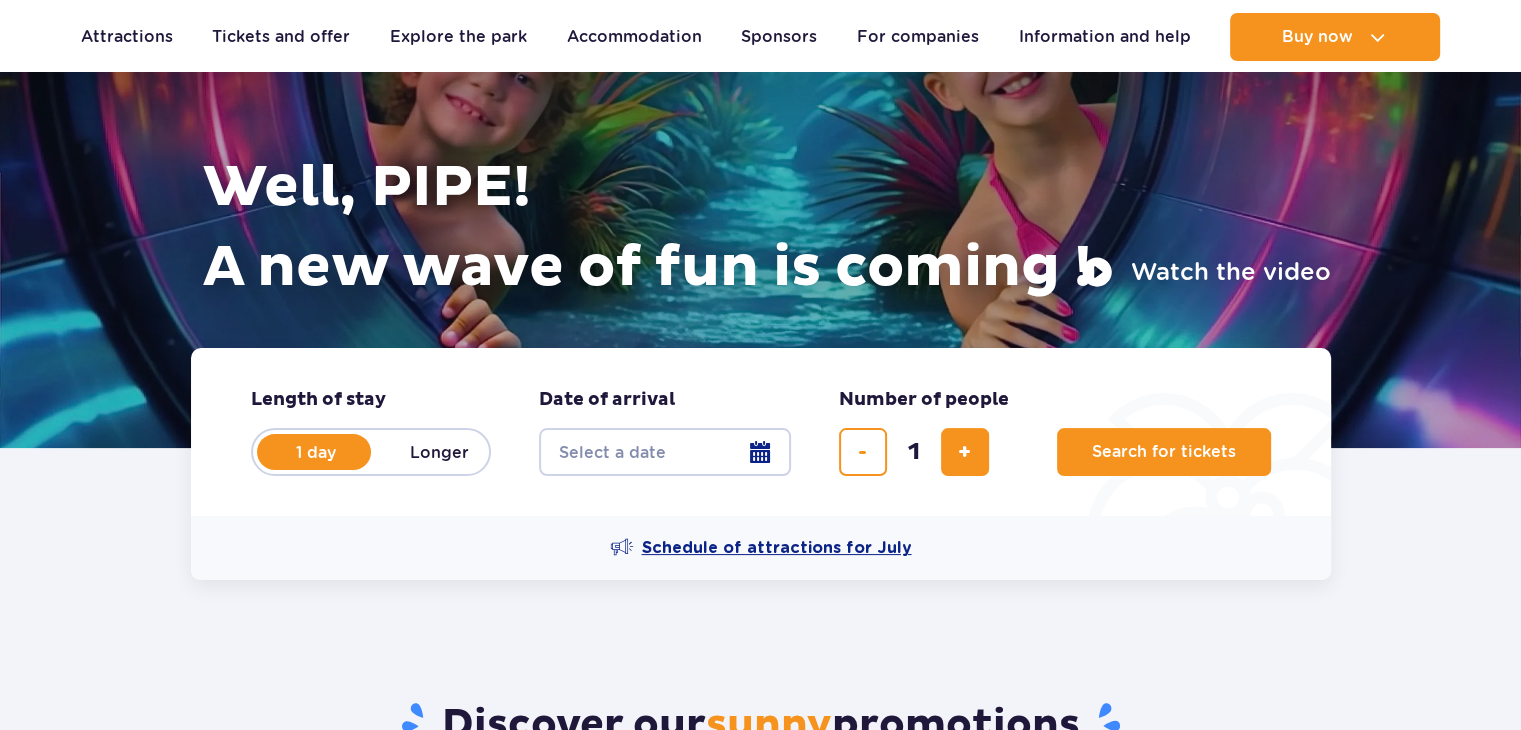 click on "Schedule of attractions for July" at bounding box center [777, 548] 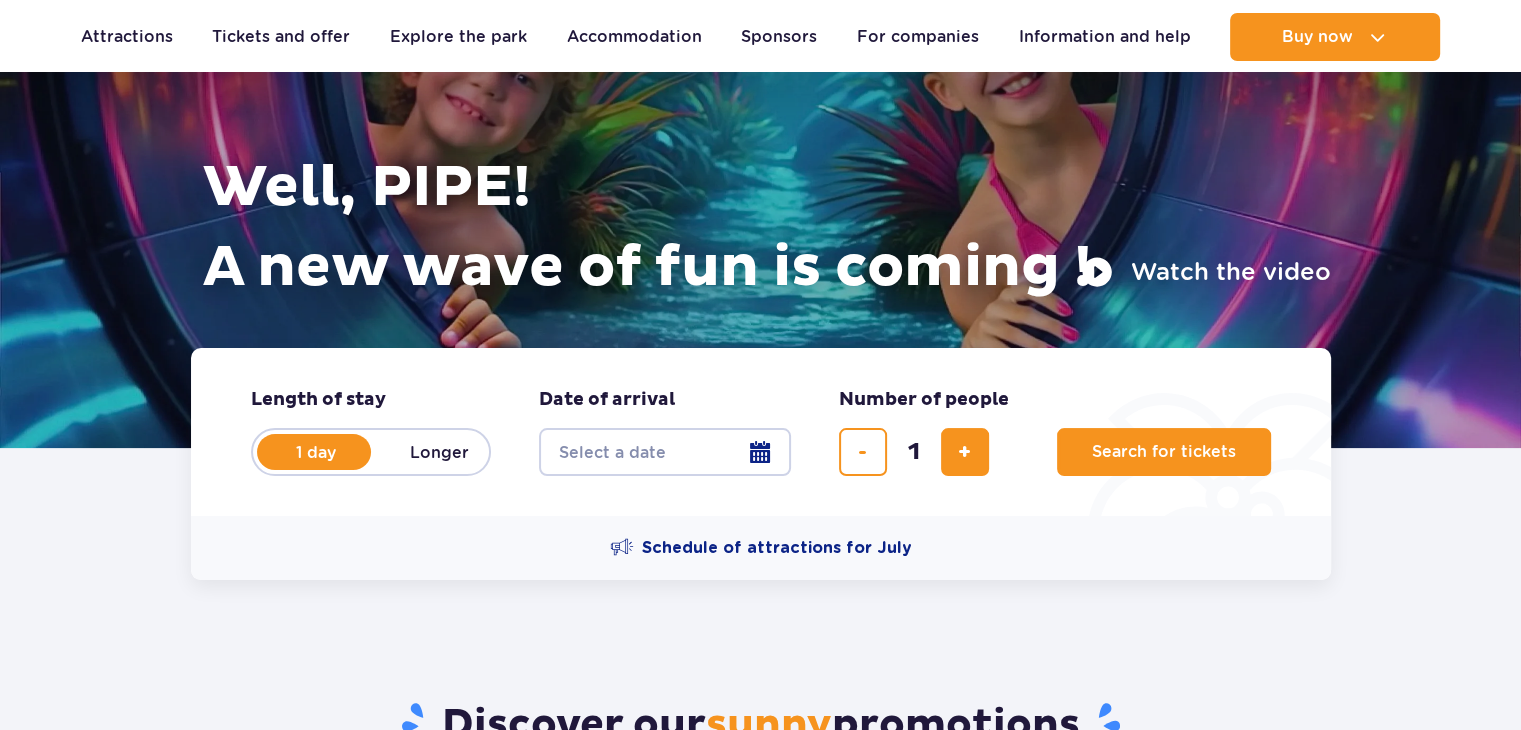 click on "Date from" at bounding box center (665, 452) 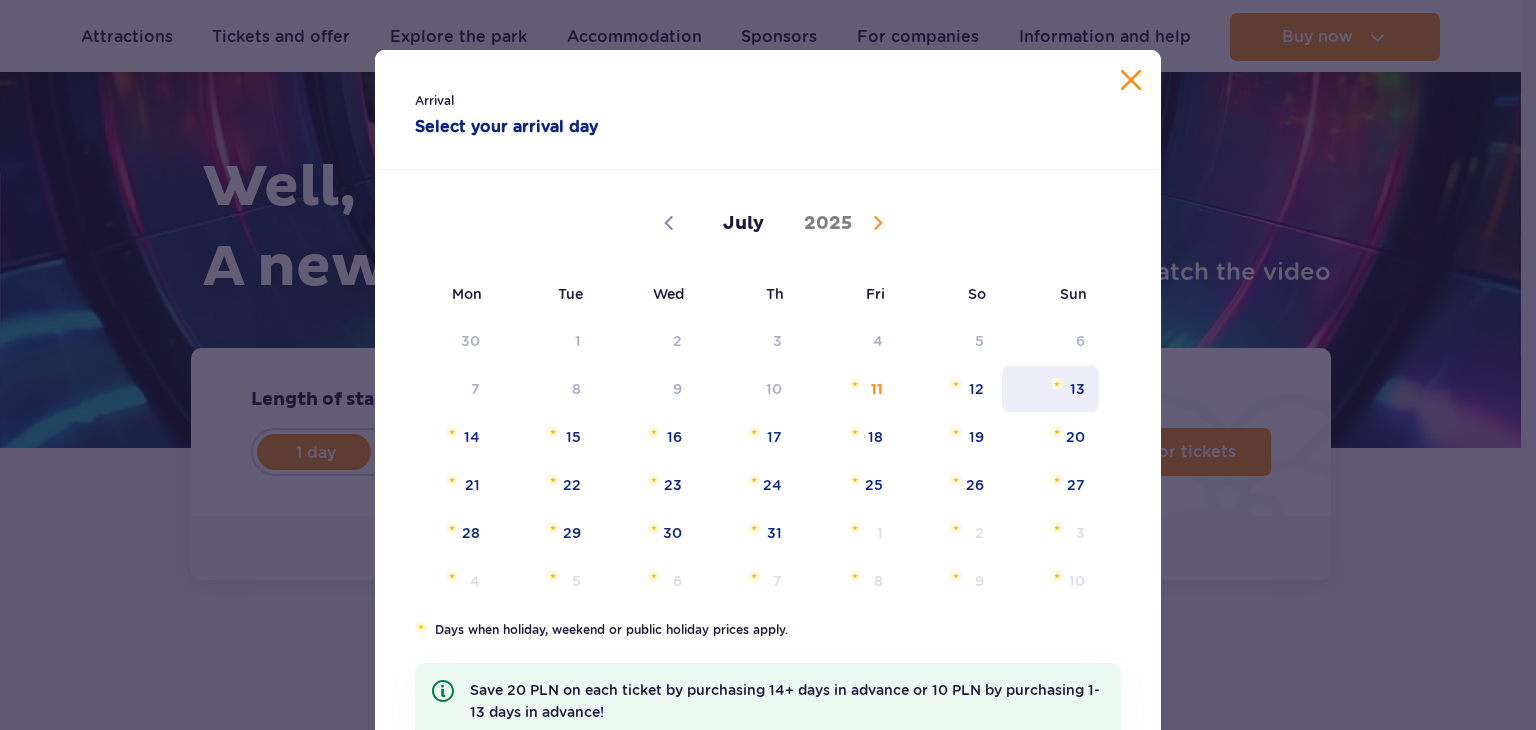 click on "13" at bounding box center [1050, 389] 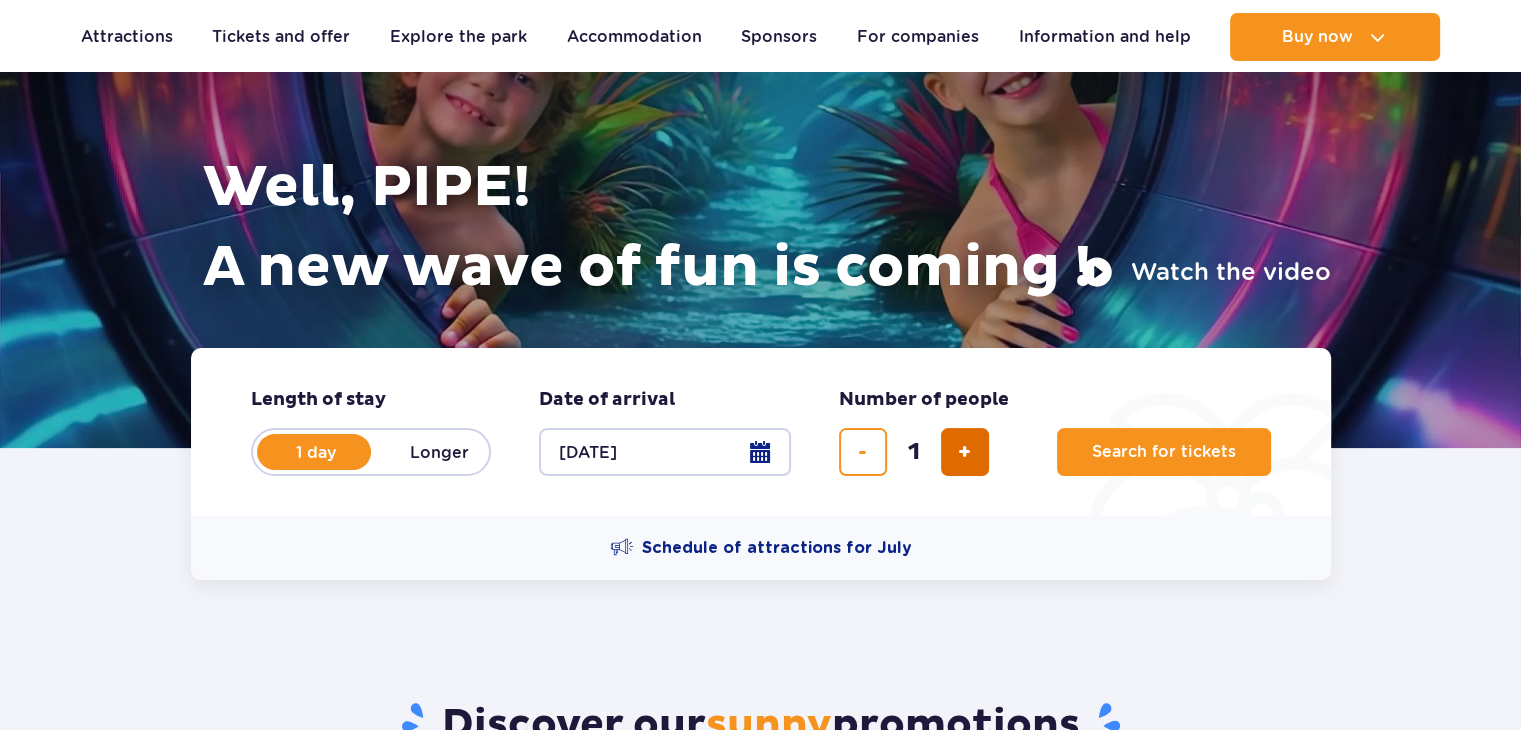 click at bounding box center (965, 452) 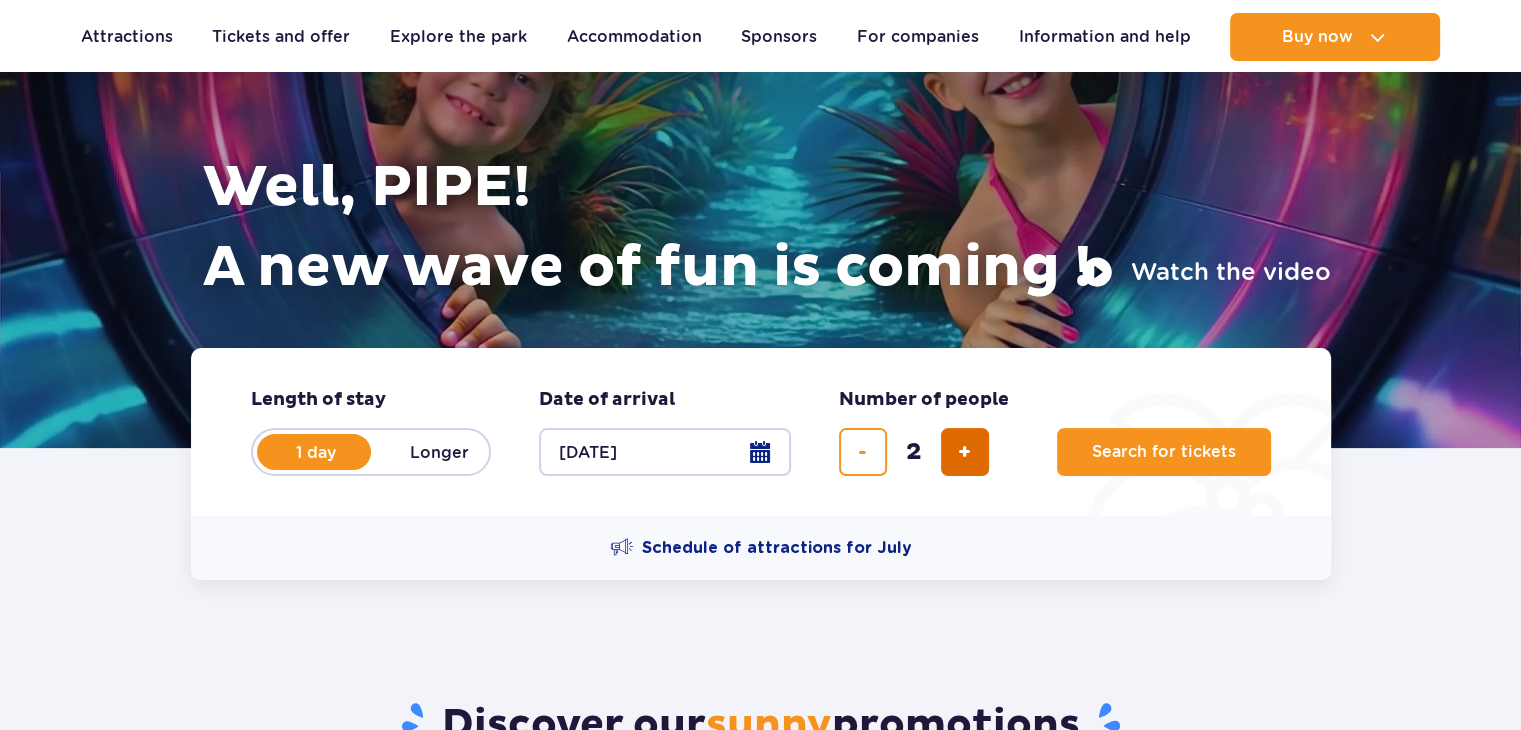 click at bounding box center [965, 452] 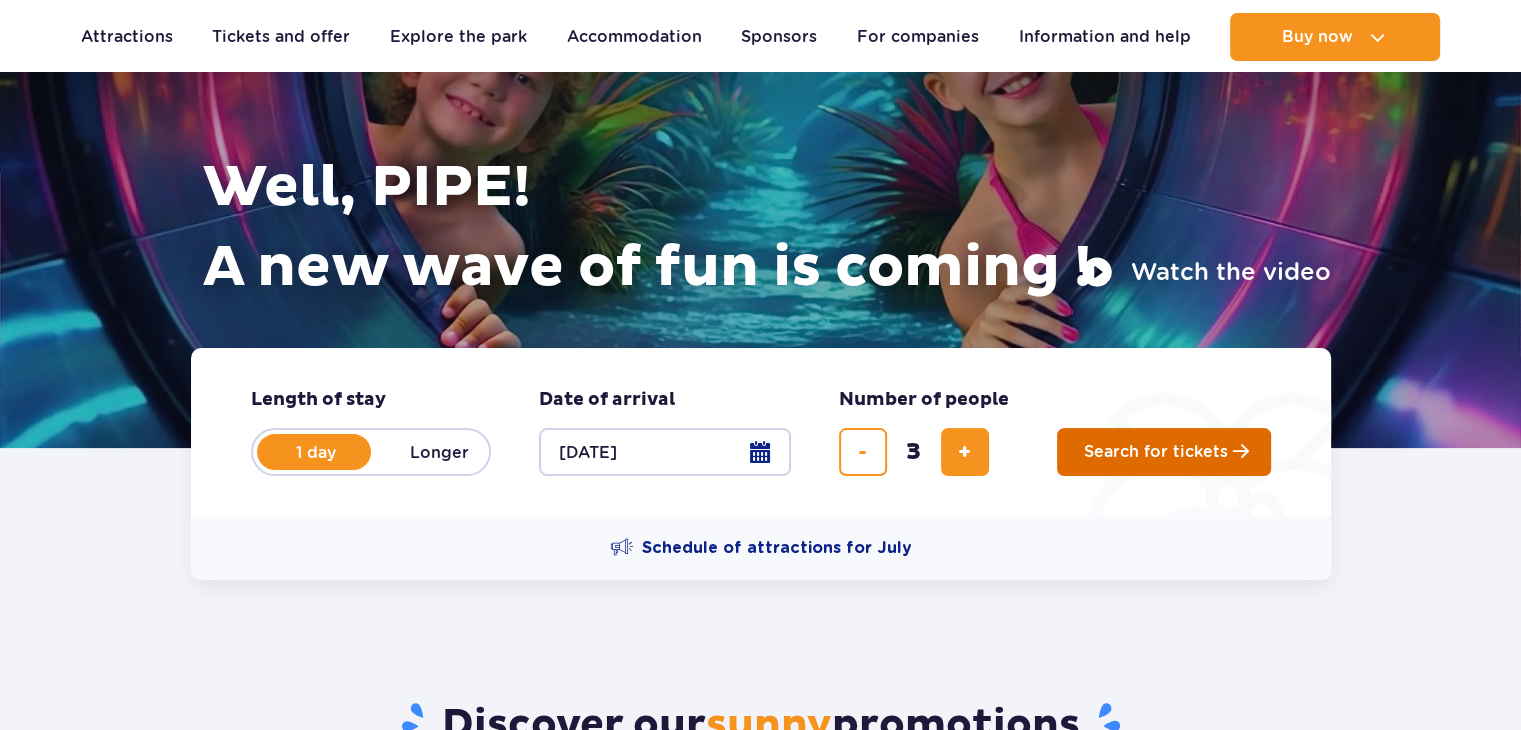 click on "Search for tickets" at bounding box center [1164, 452] 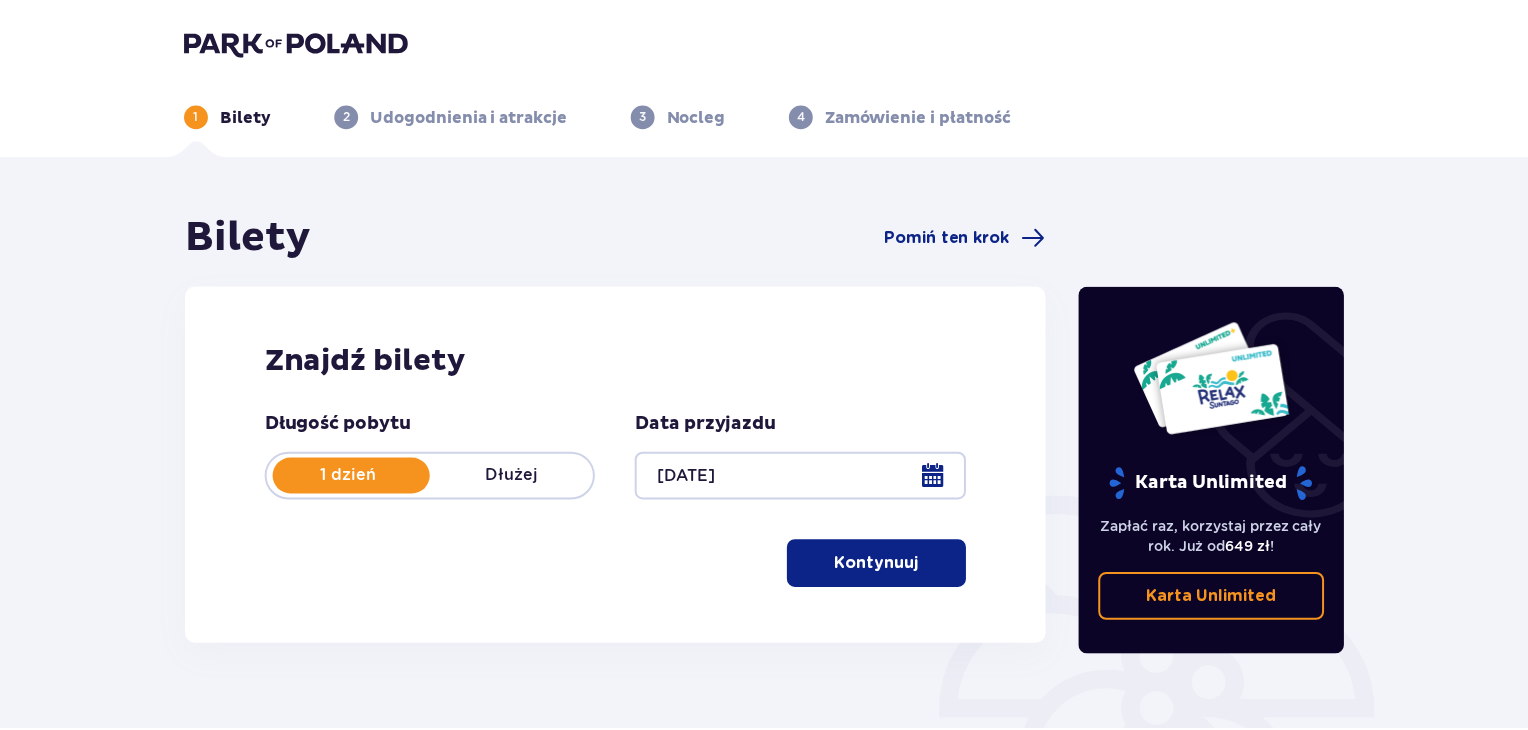 scroll, scrollTop: 0, scrollLeft: 0, axis: both 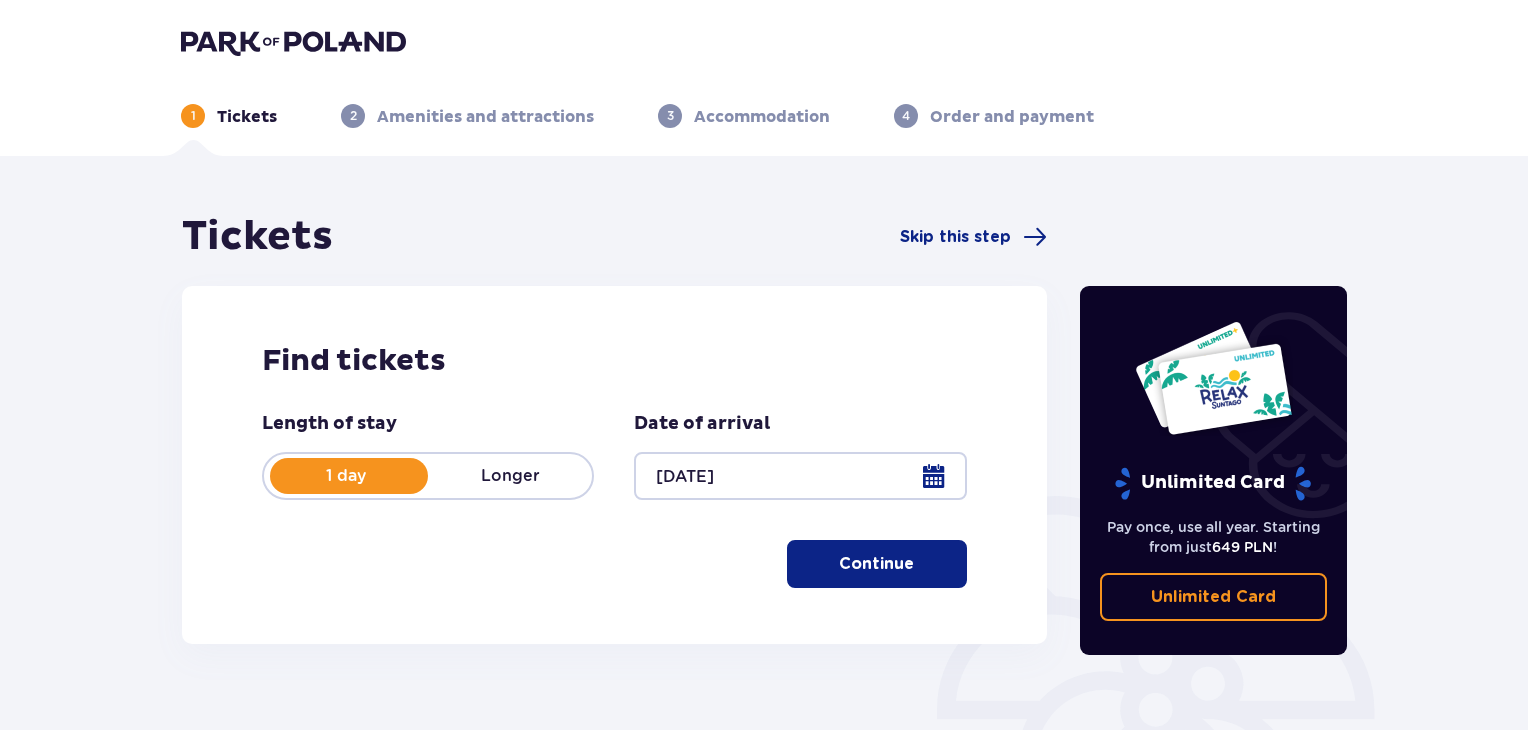 click on "Continue" at bounding box center (877, 564) 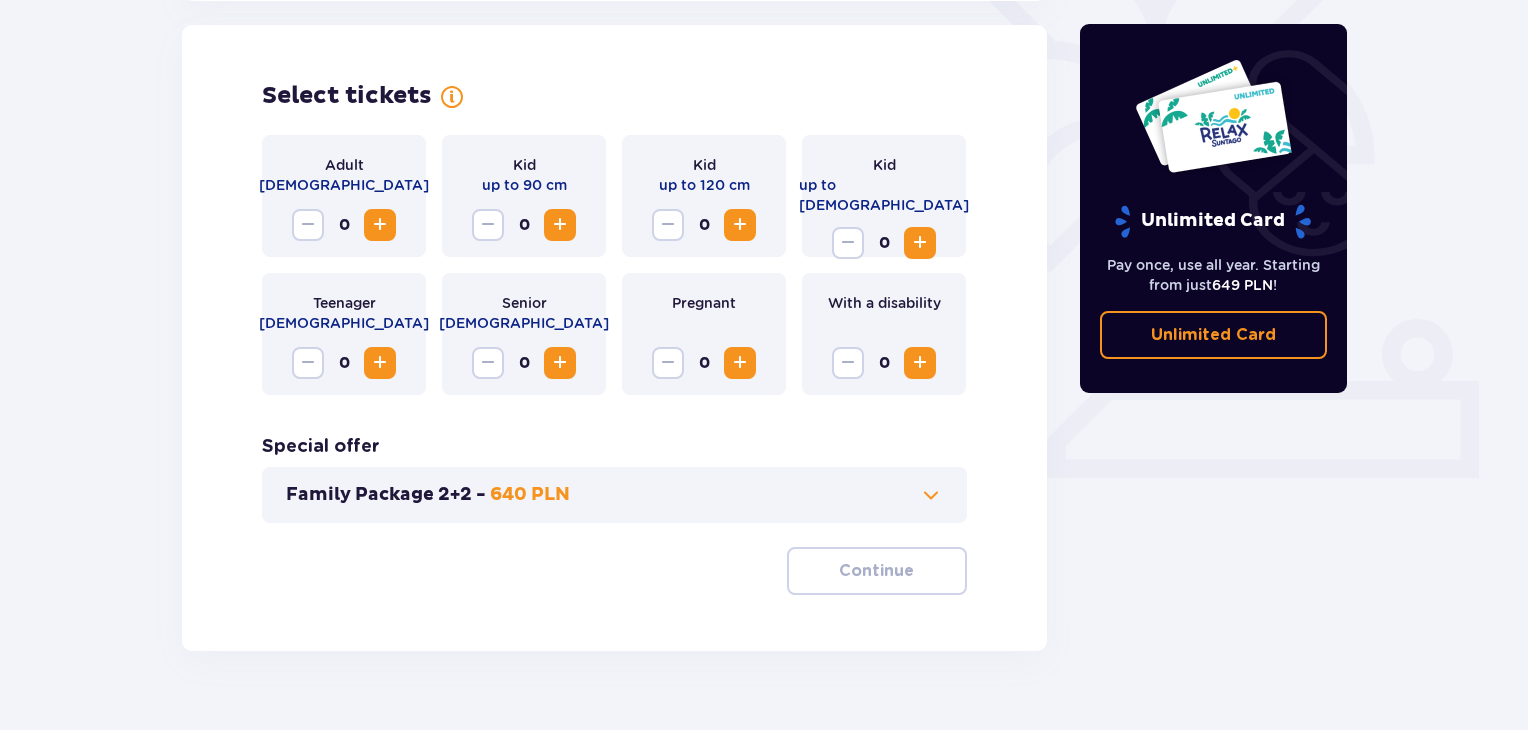 scroll, scrollTop: 556, scrollLeft: 0, axis: vertical 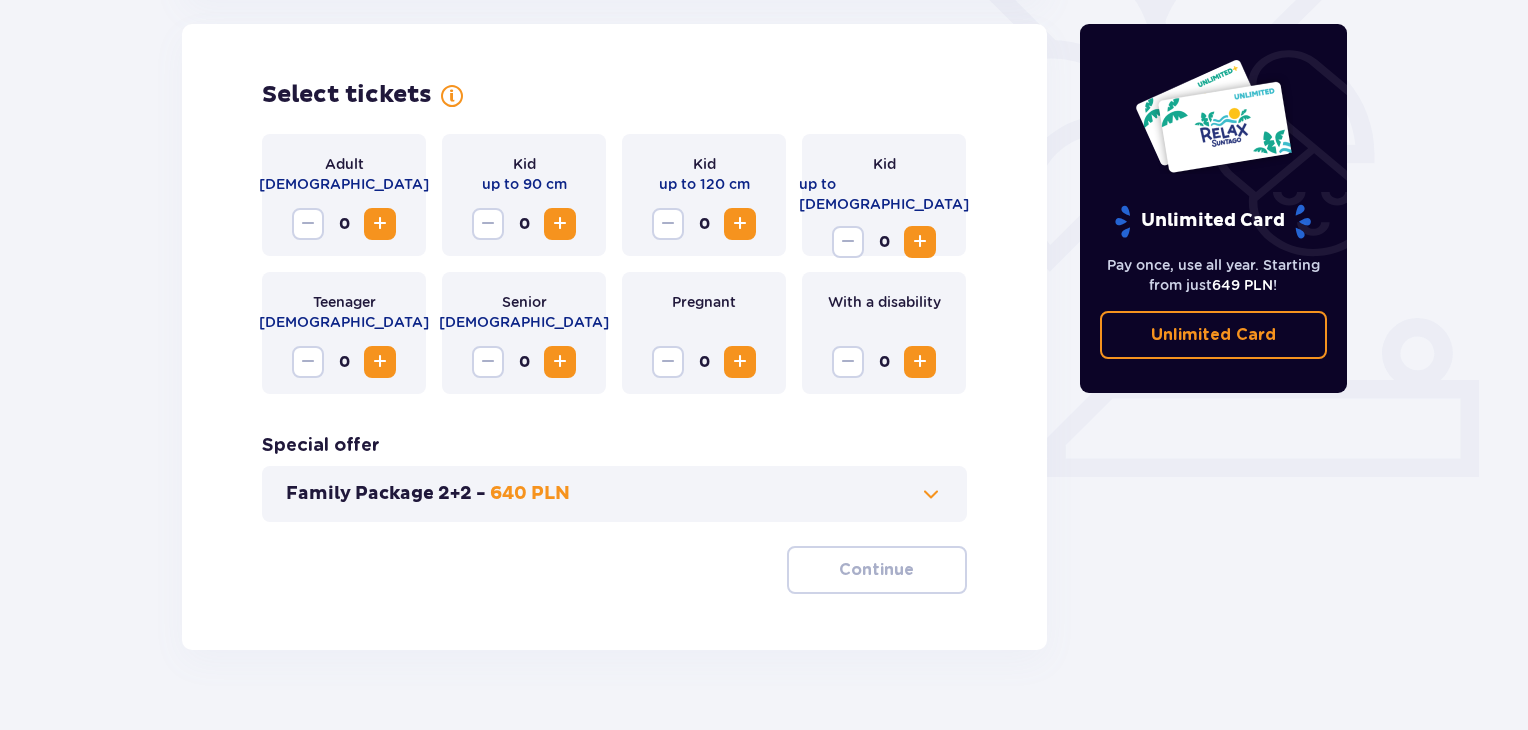 click at bounding box center [380, 224] 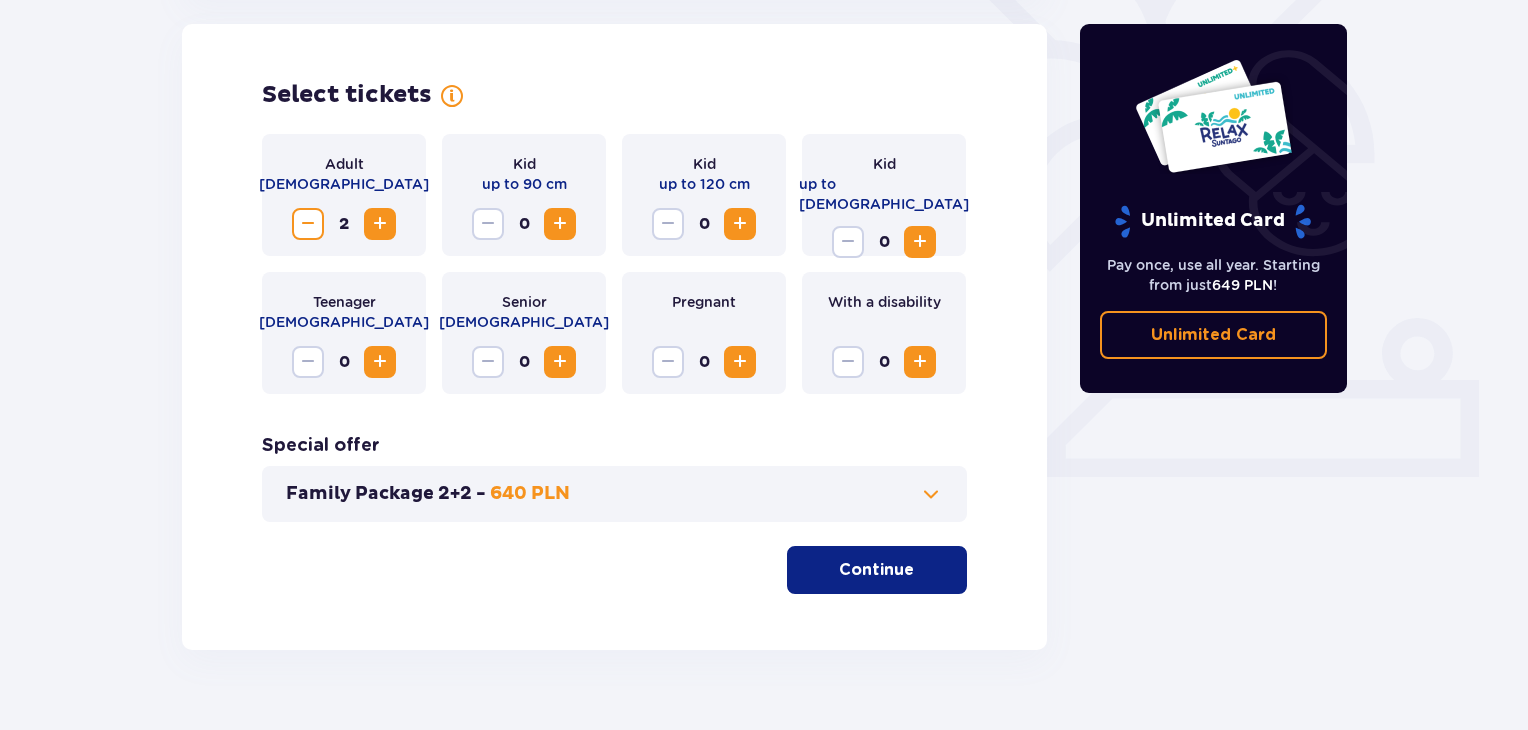 click at bounding box center [380, 224] 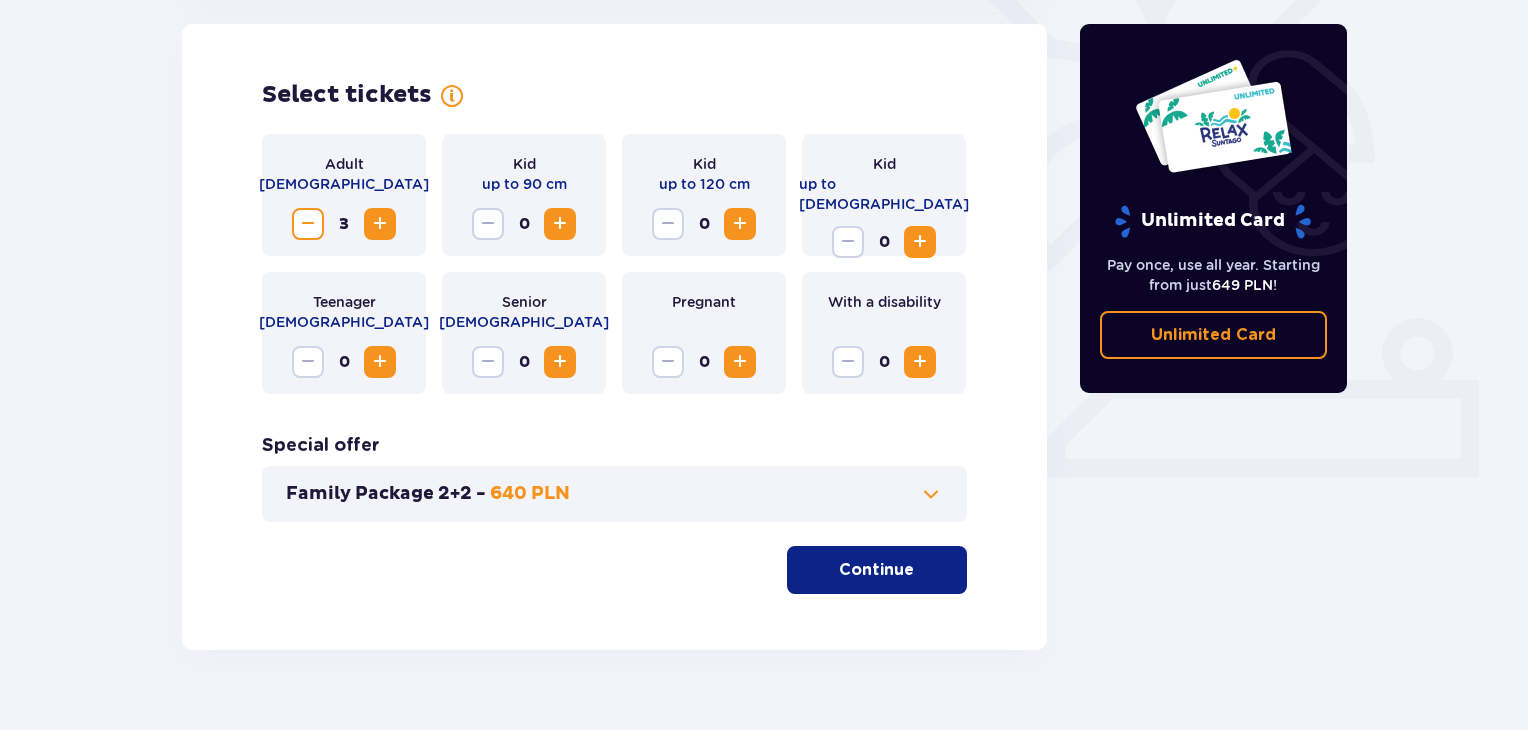 click on "Continue" at bounding box center (877, 570) 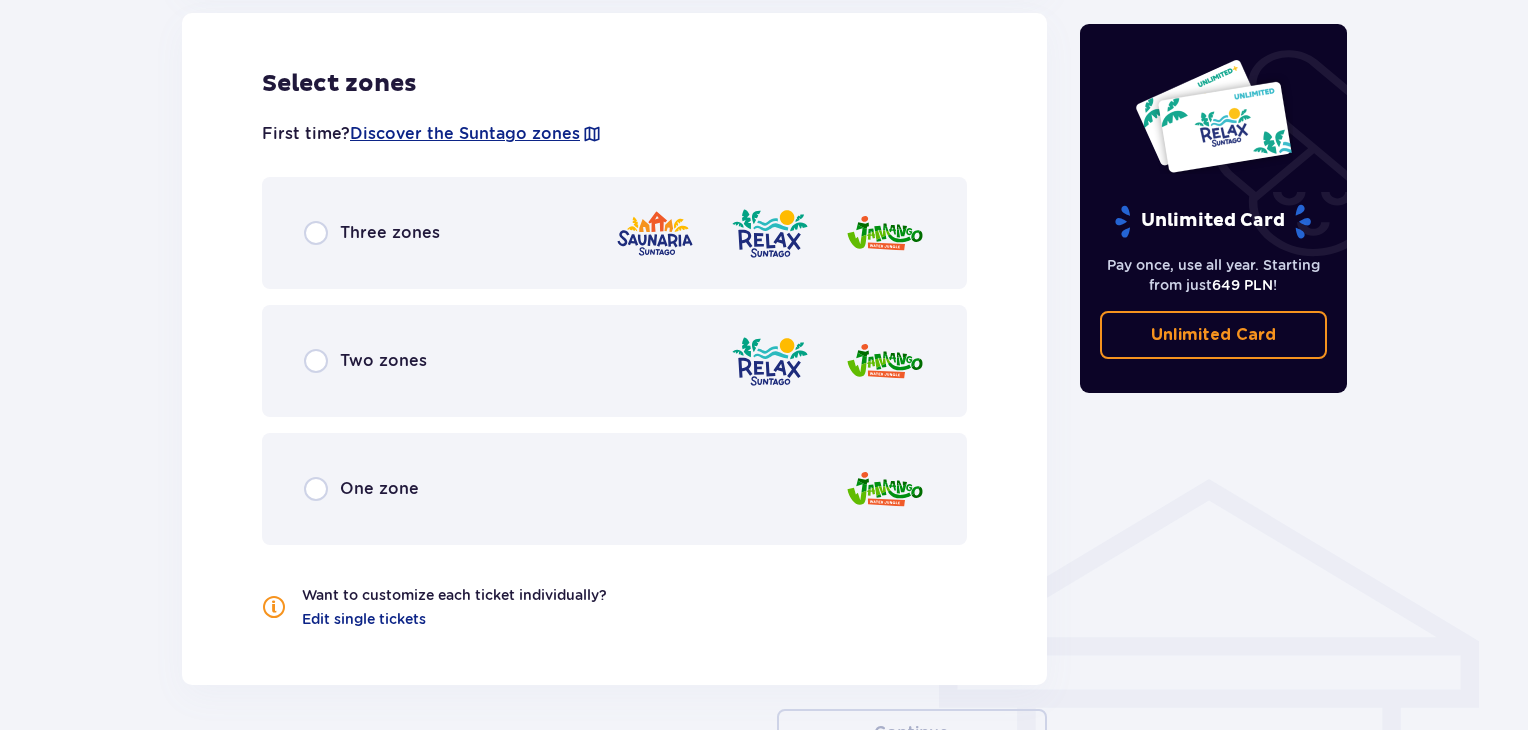 scroll, scrollTop: 1146, scrollLeft: 0, axis: vertical 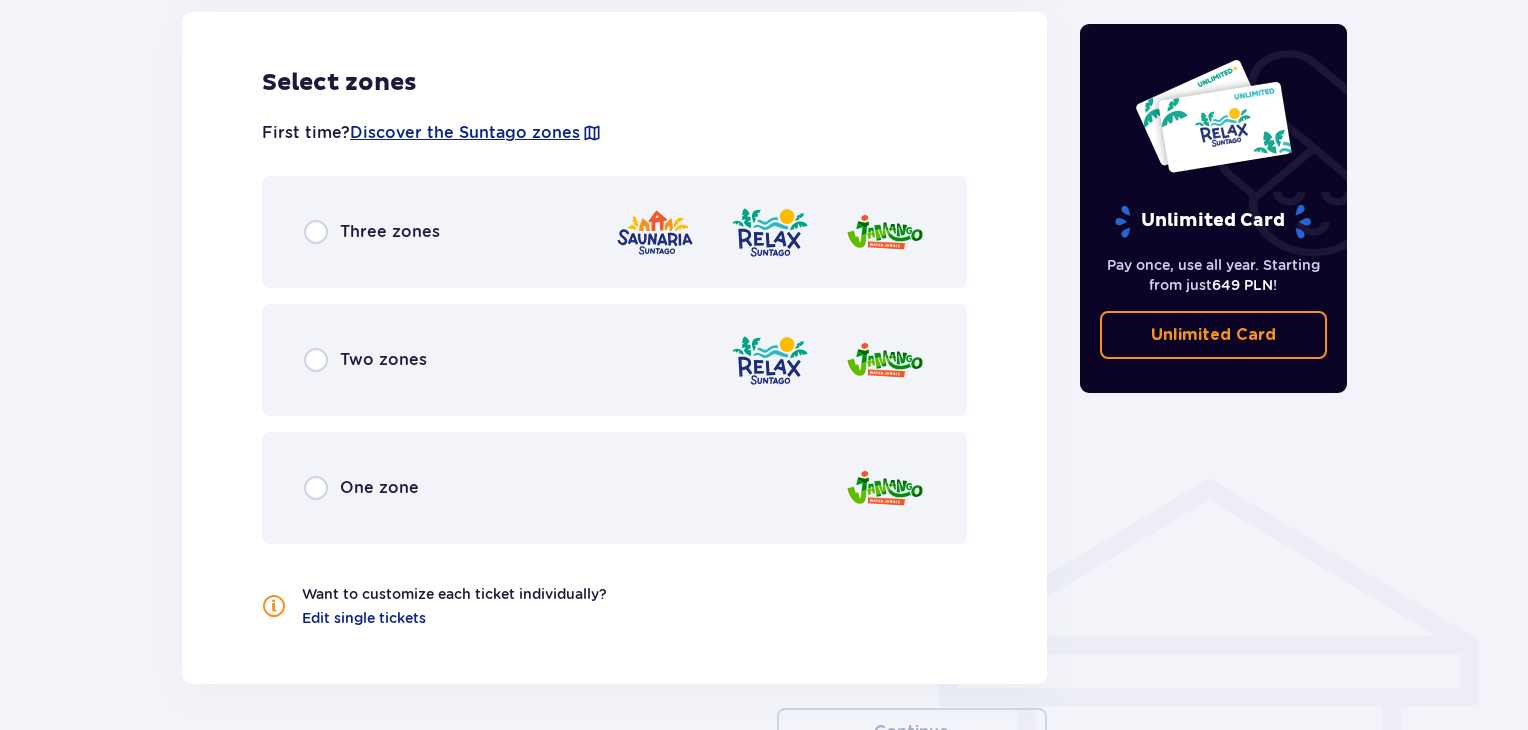 click on "Three zones" at bounding box center (614, 232) 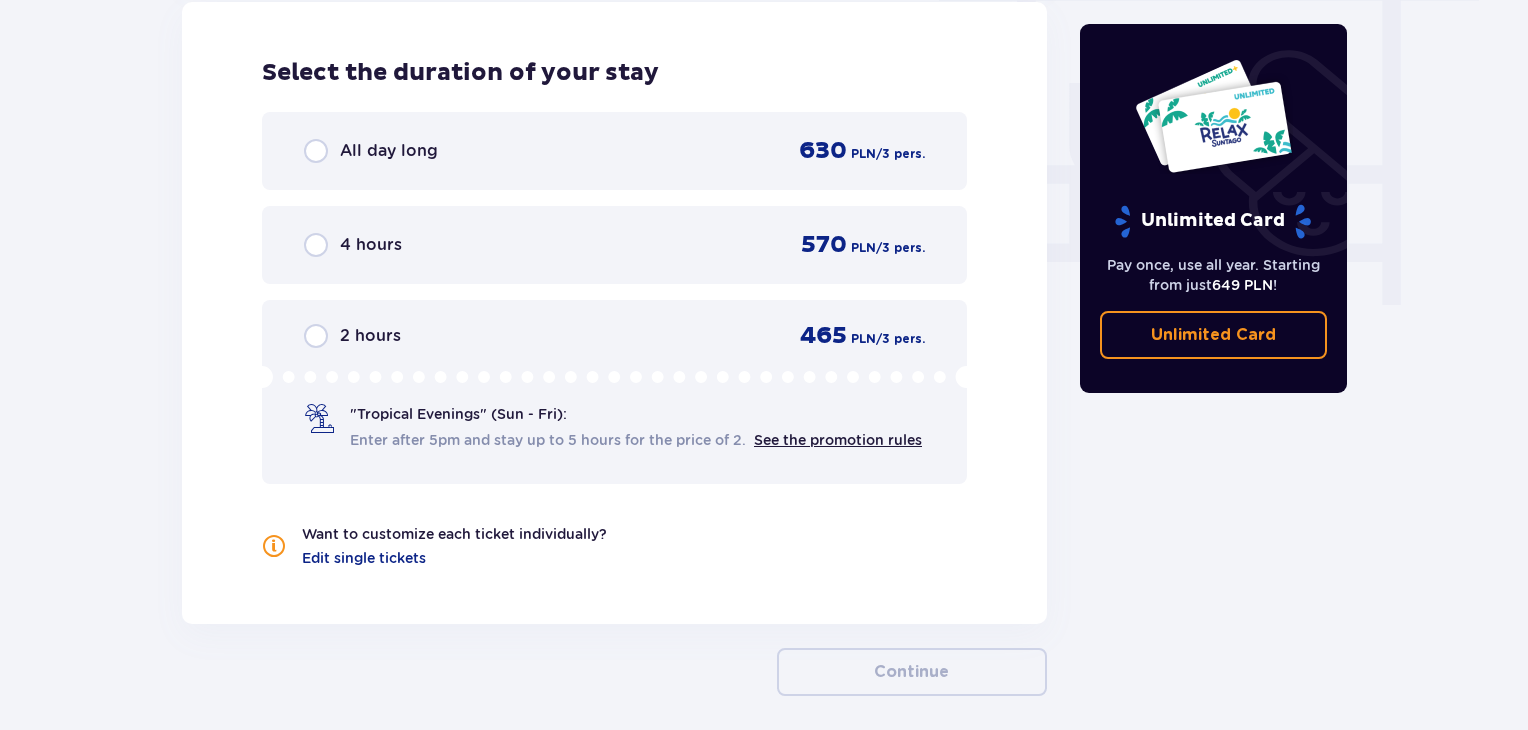 scroll, scrollTop: 1851, scrollLeft: 0, axis: vertical 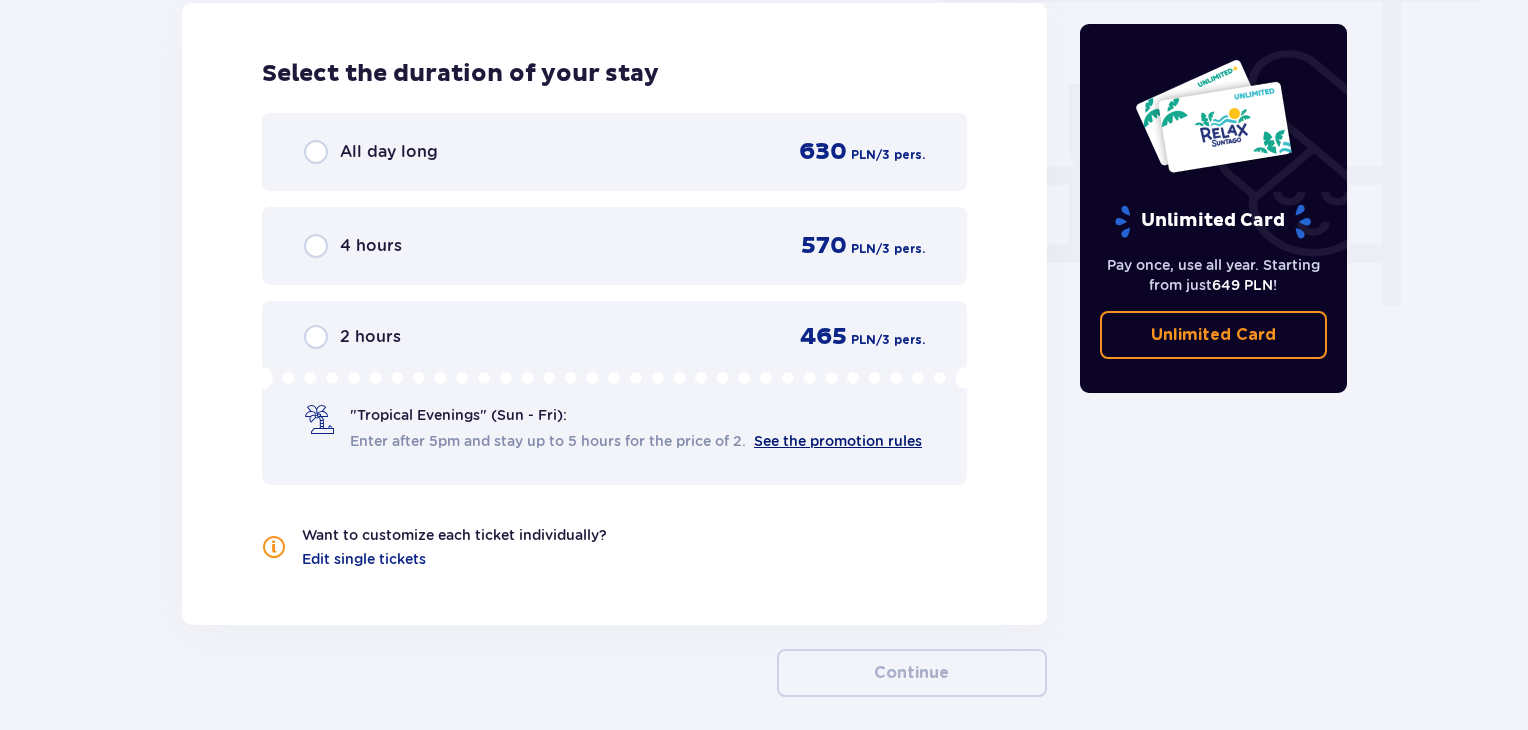 click on "See the promotion rules" at bounding box center [838, 441] 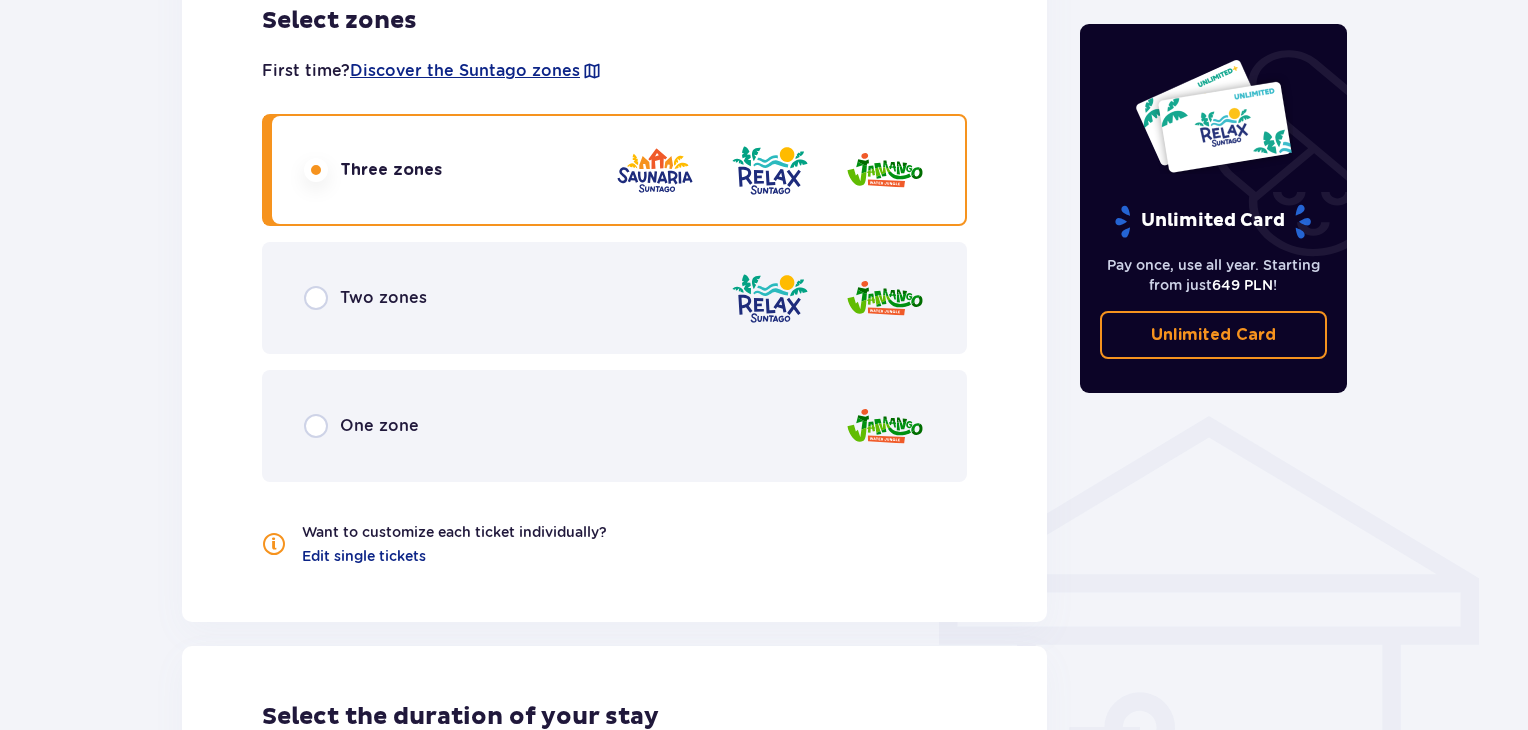 scroll, scrollTop: 1205, scrollLeft: 0, axis: vertical 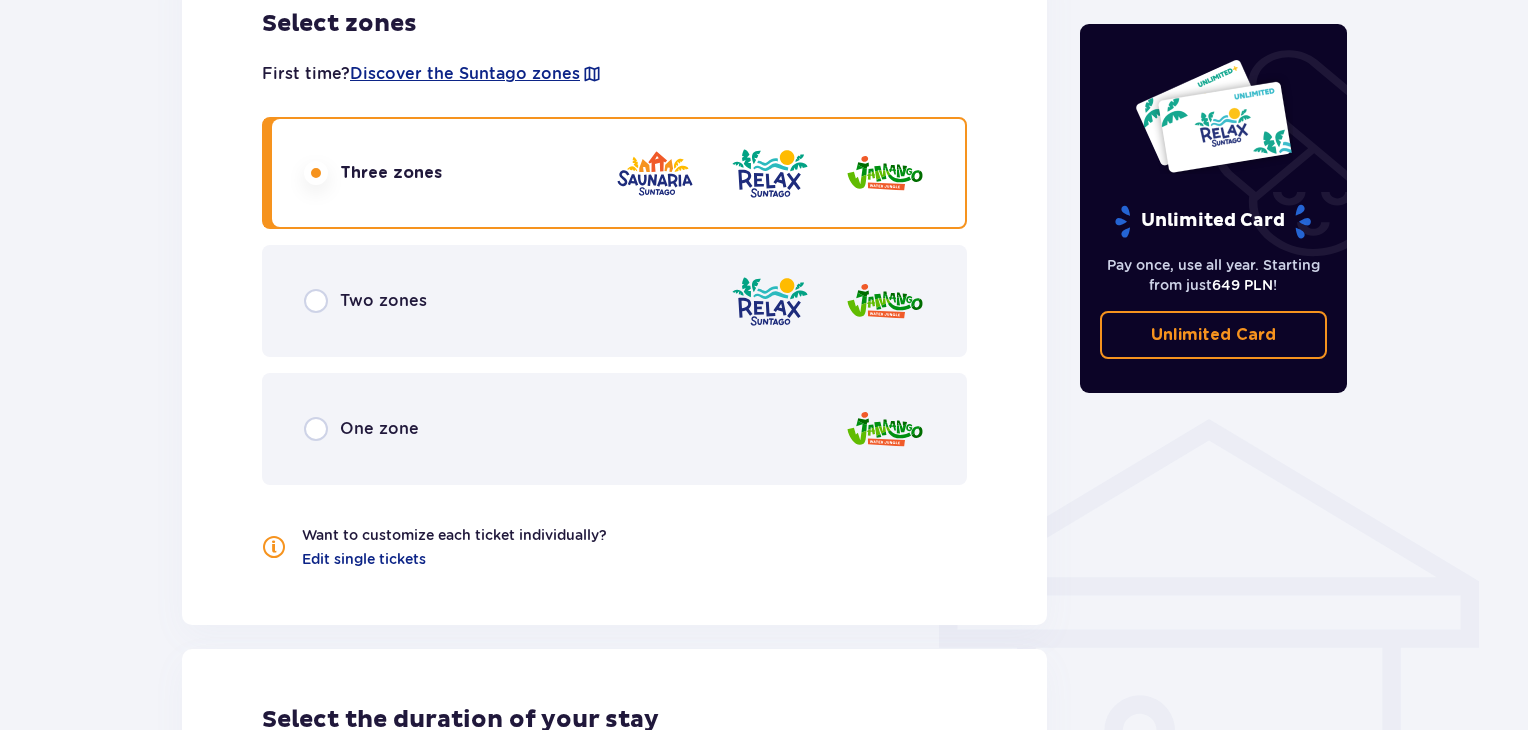 click on "Two zones" at bounding box center [614, 301] 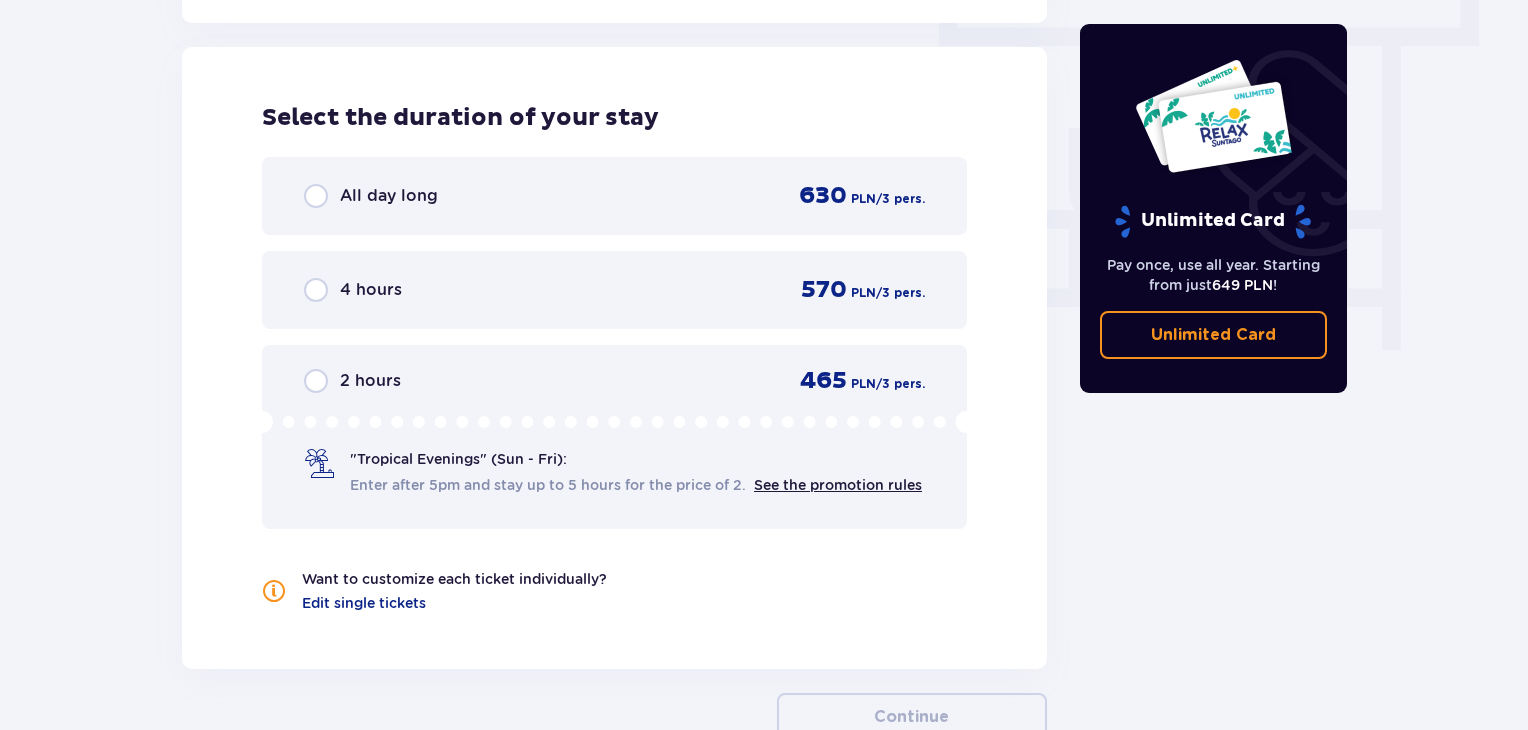scroll, scrollTop: 1824, scrollLeft: 0, axis: vertical 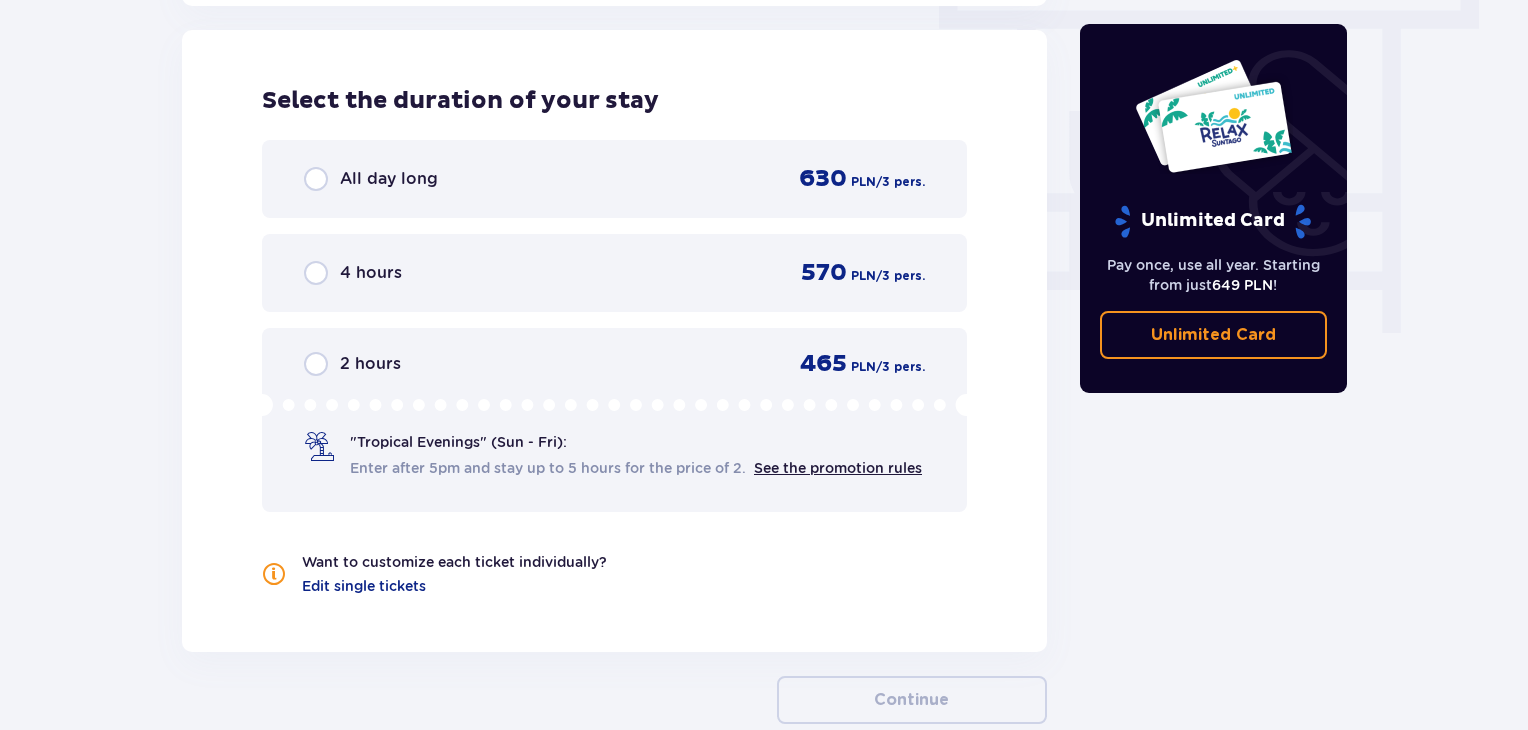 click on "All day long 630 PLN /  3 pers." at bounding box center (614, 179) 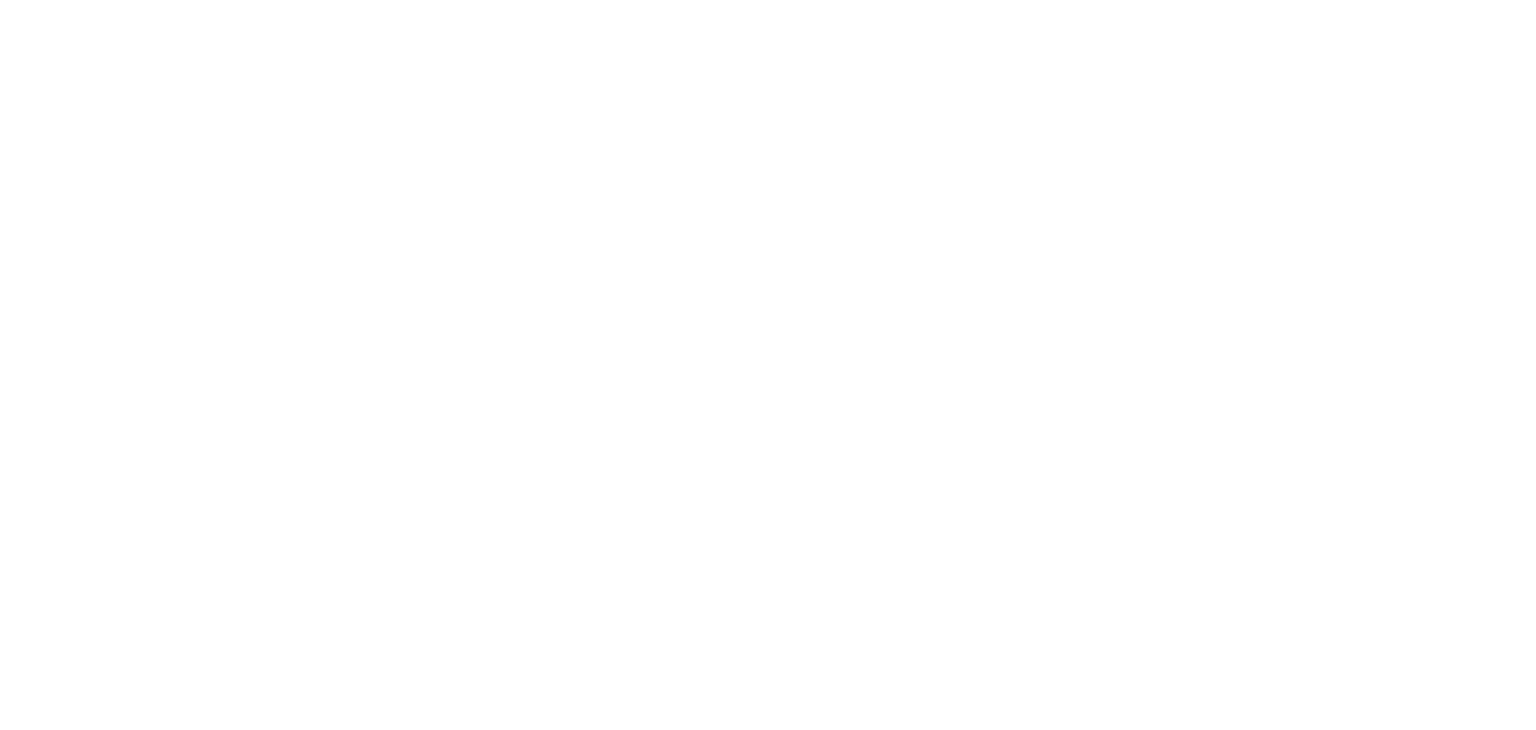 scroll, scrollTop: 0, scrollLeft: 0, axis: both 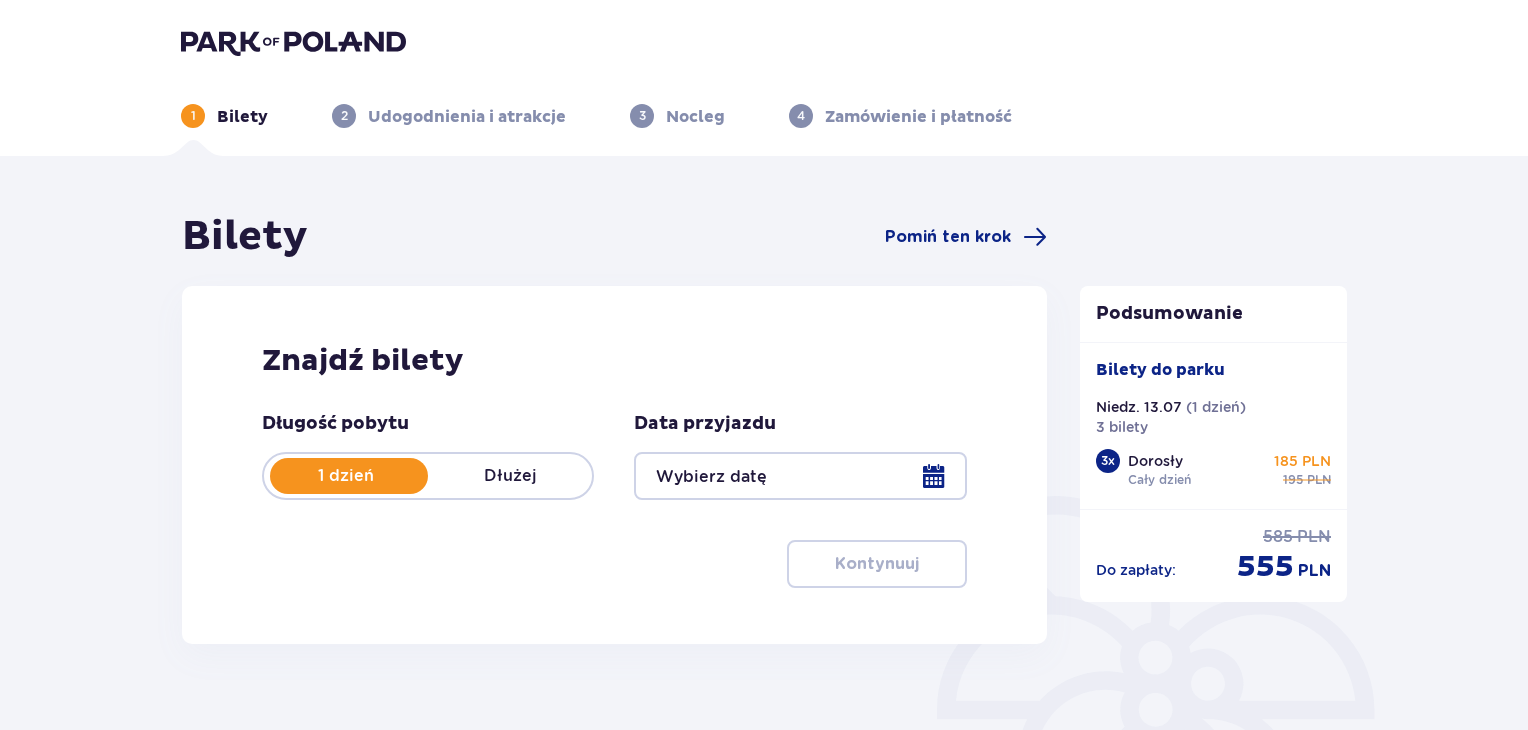 type on "[DATE]" 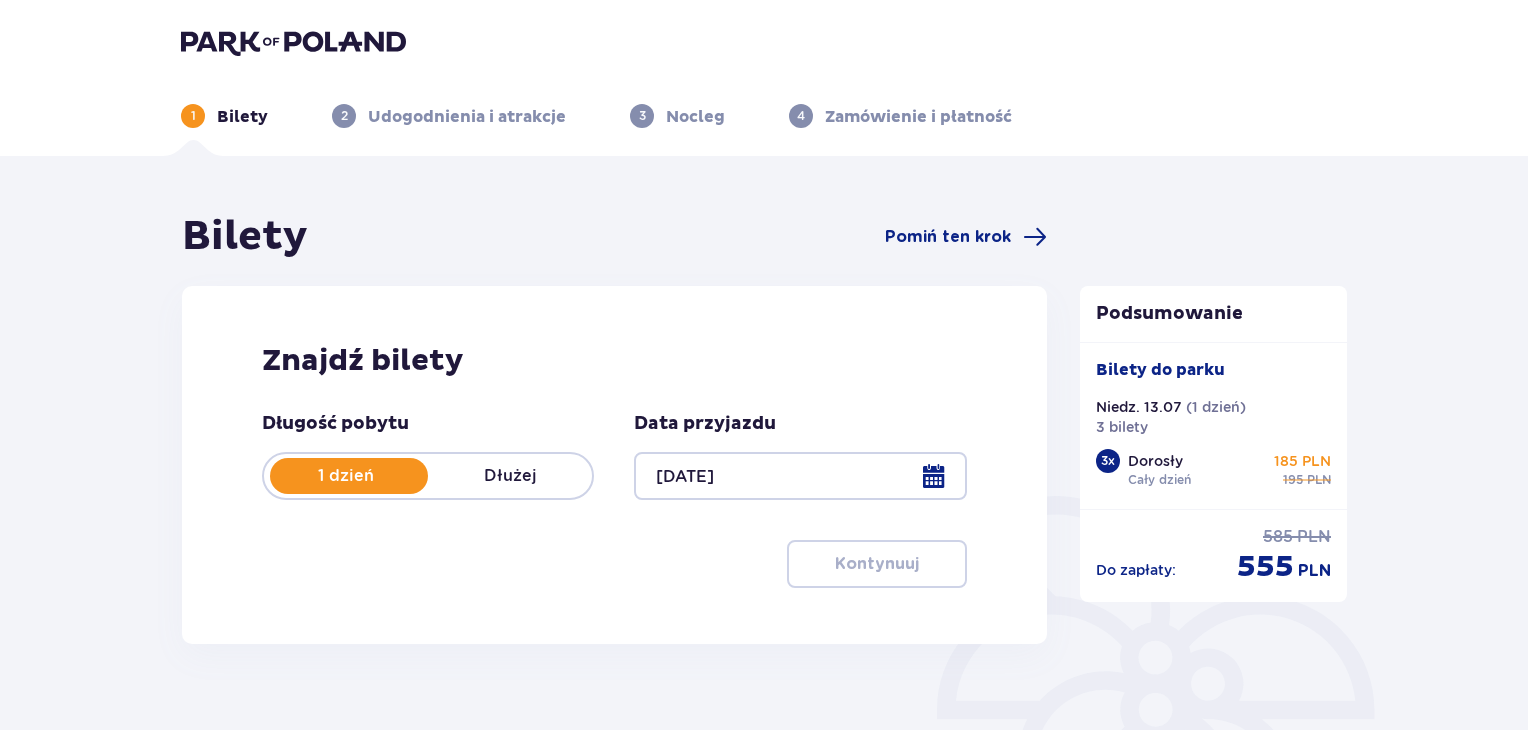 scroll, scrollTop: 0, scrollLeft: 0, axis: both 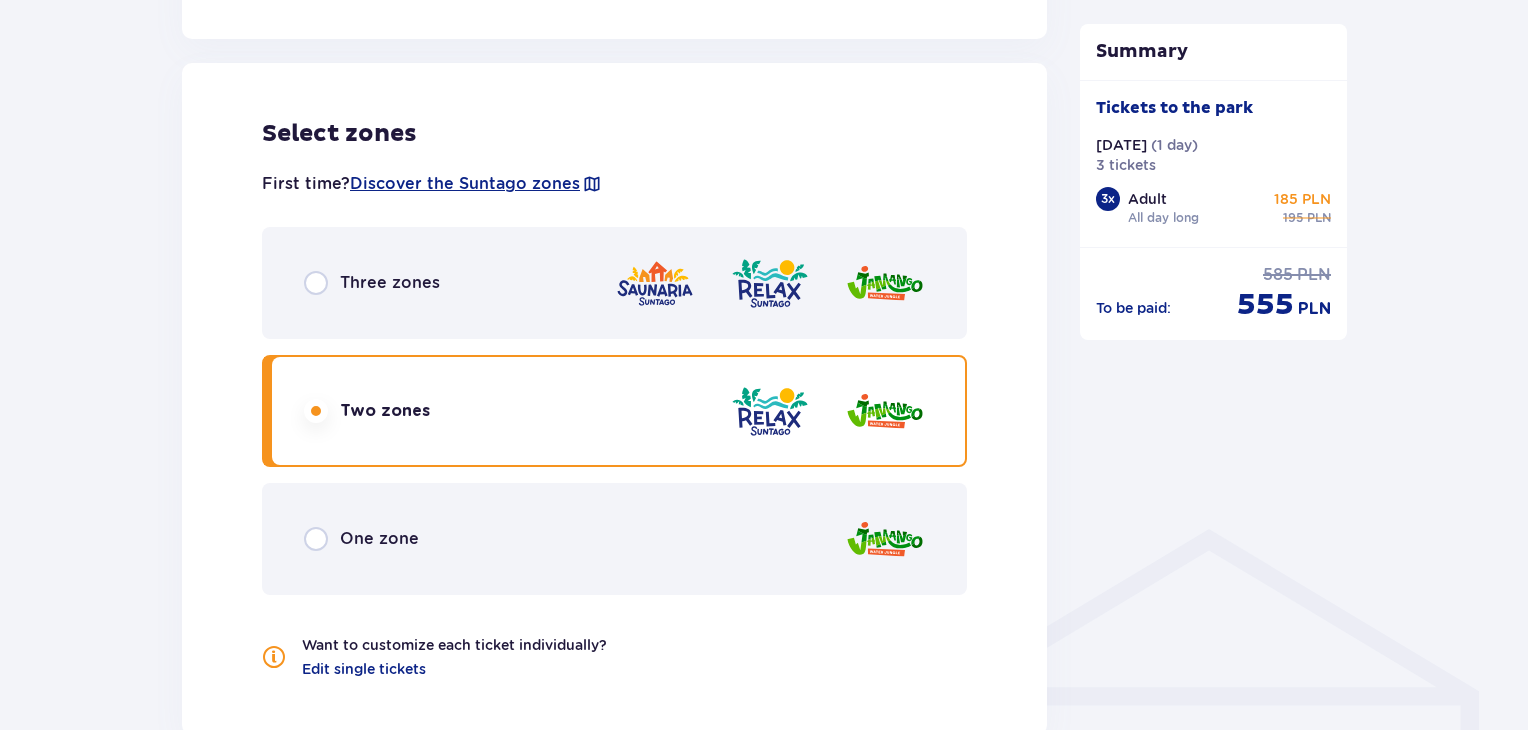 click on "Three zones" at bounding box center [614, 283] 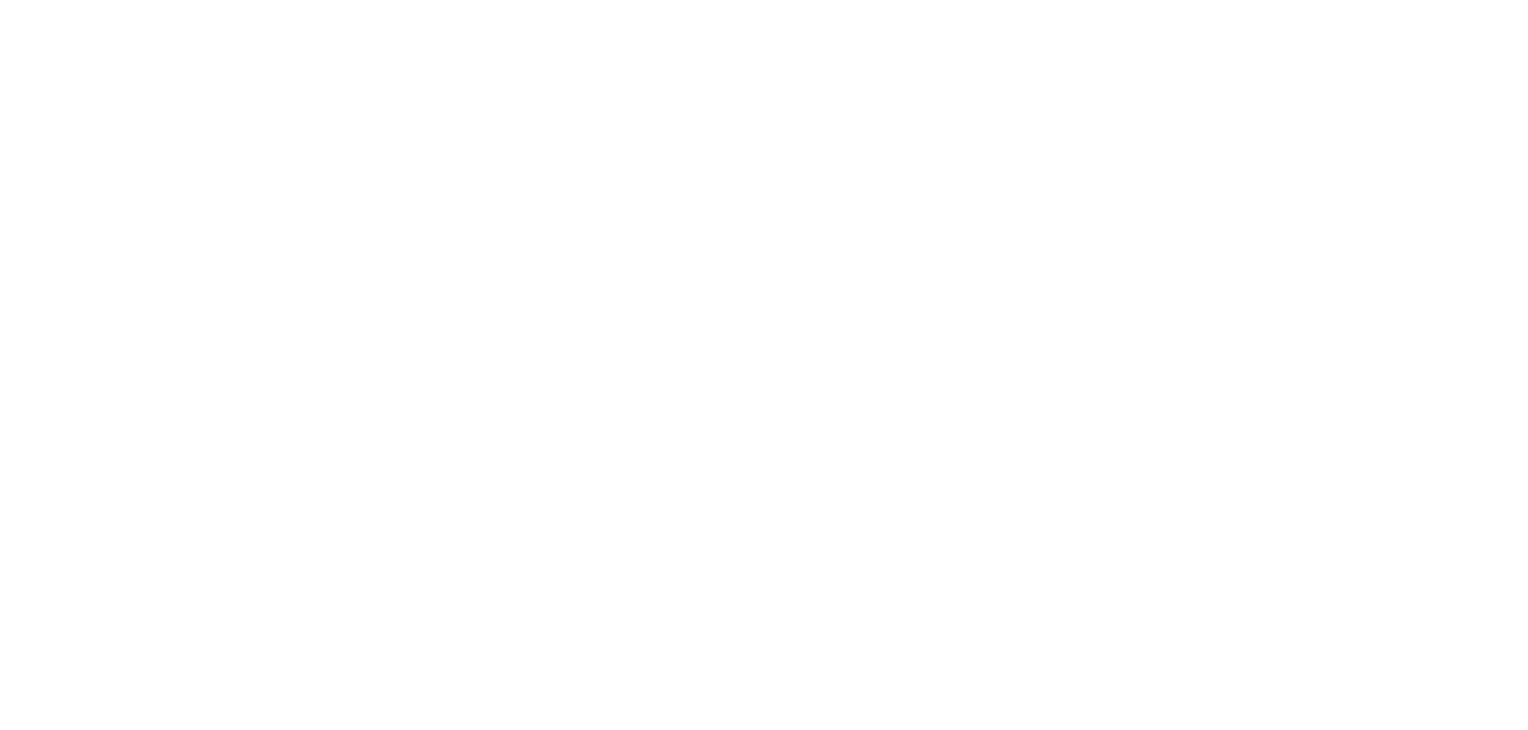 click on "Original text Rate this translation Your feedback will be used to help improve Google Translate" at bounding box center (764, 4) 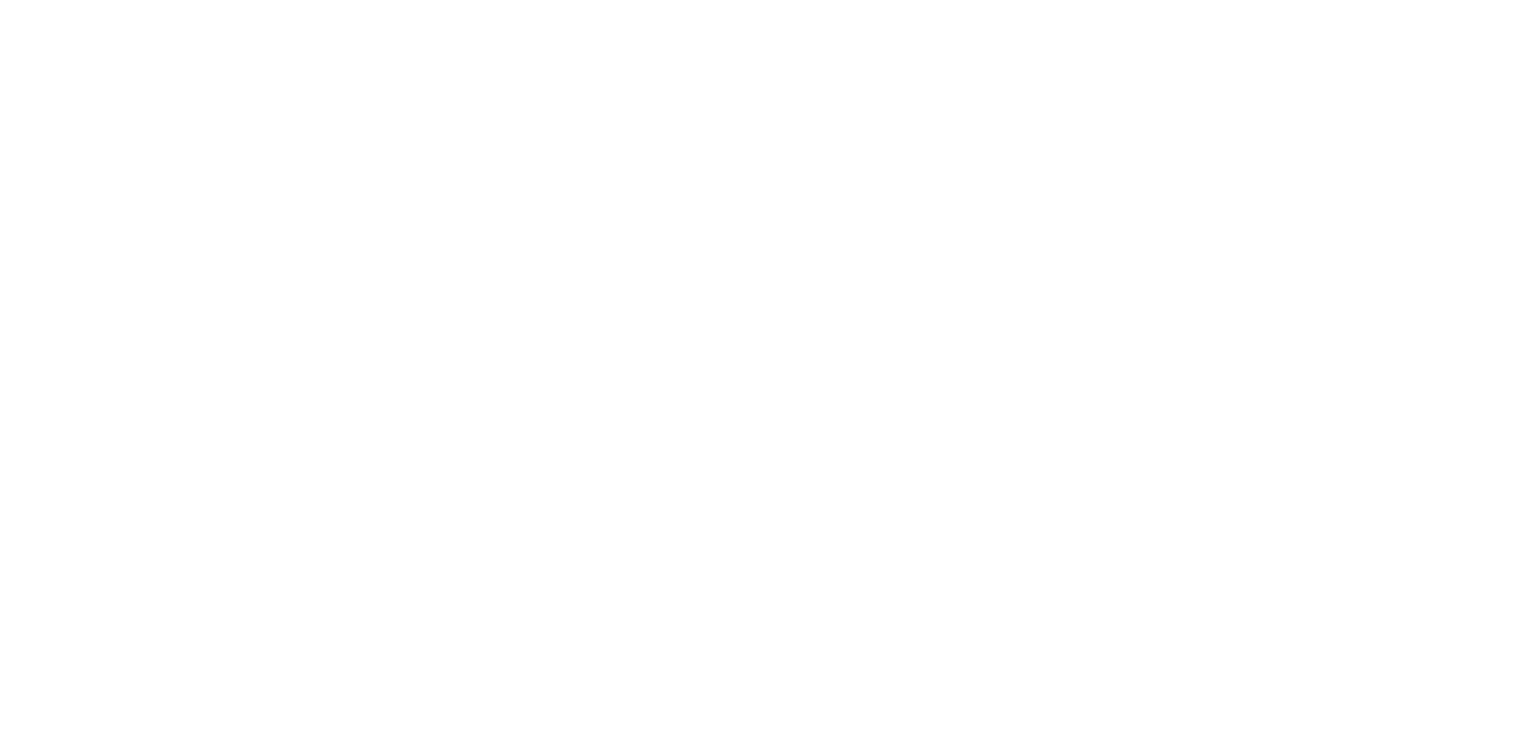 scroll, scrollTop: 0, scrollLeft: 0, axis: both 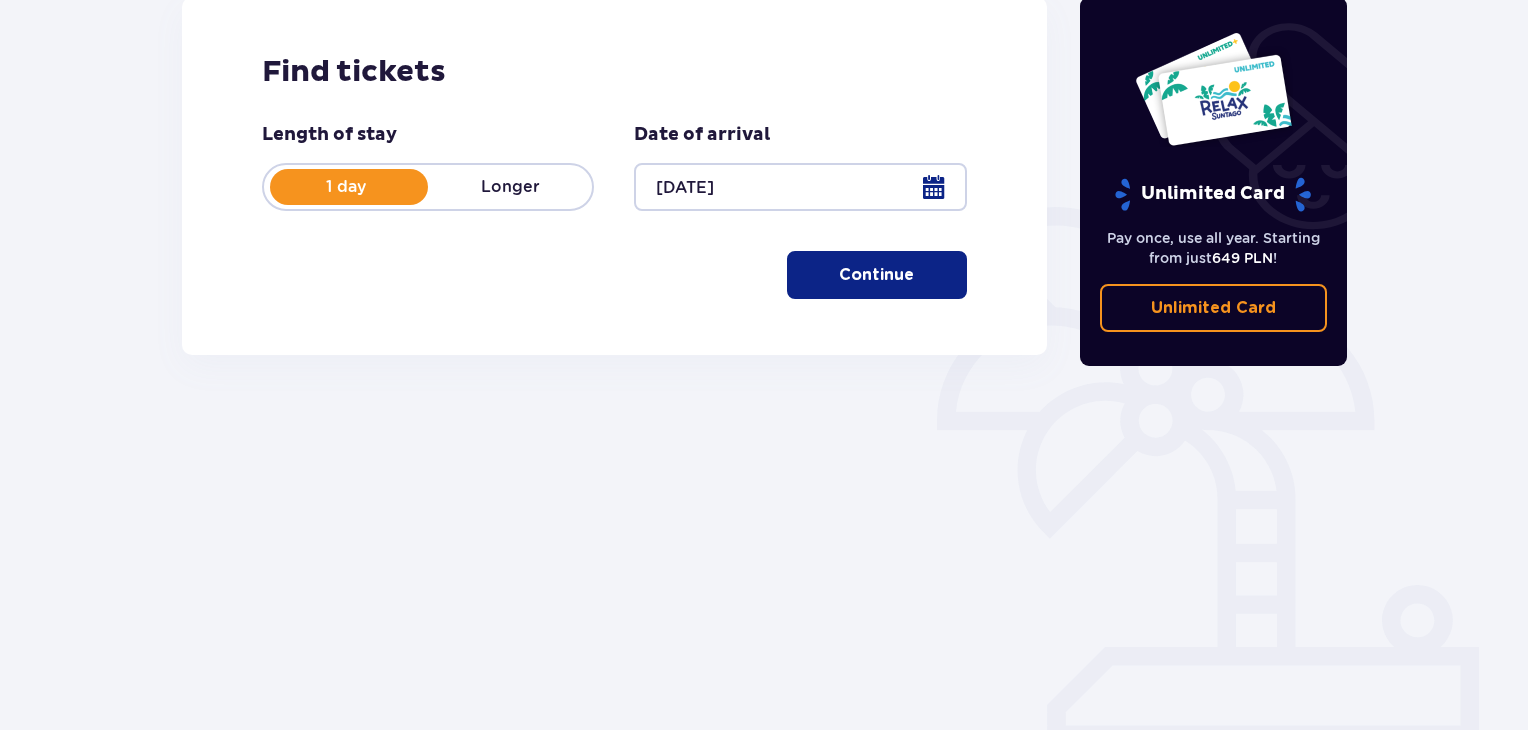 click on "Continue" at bounding box center (877, 275) 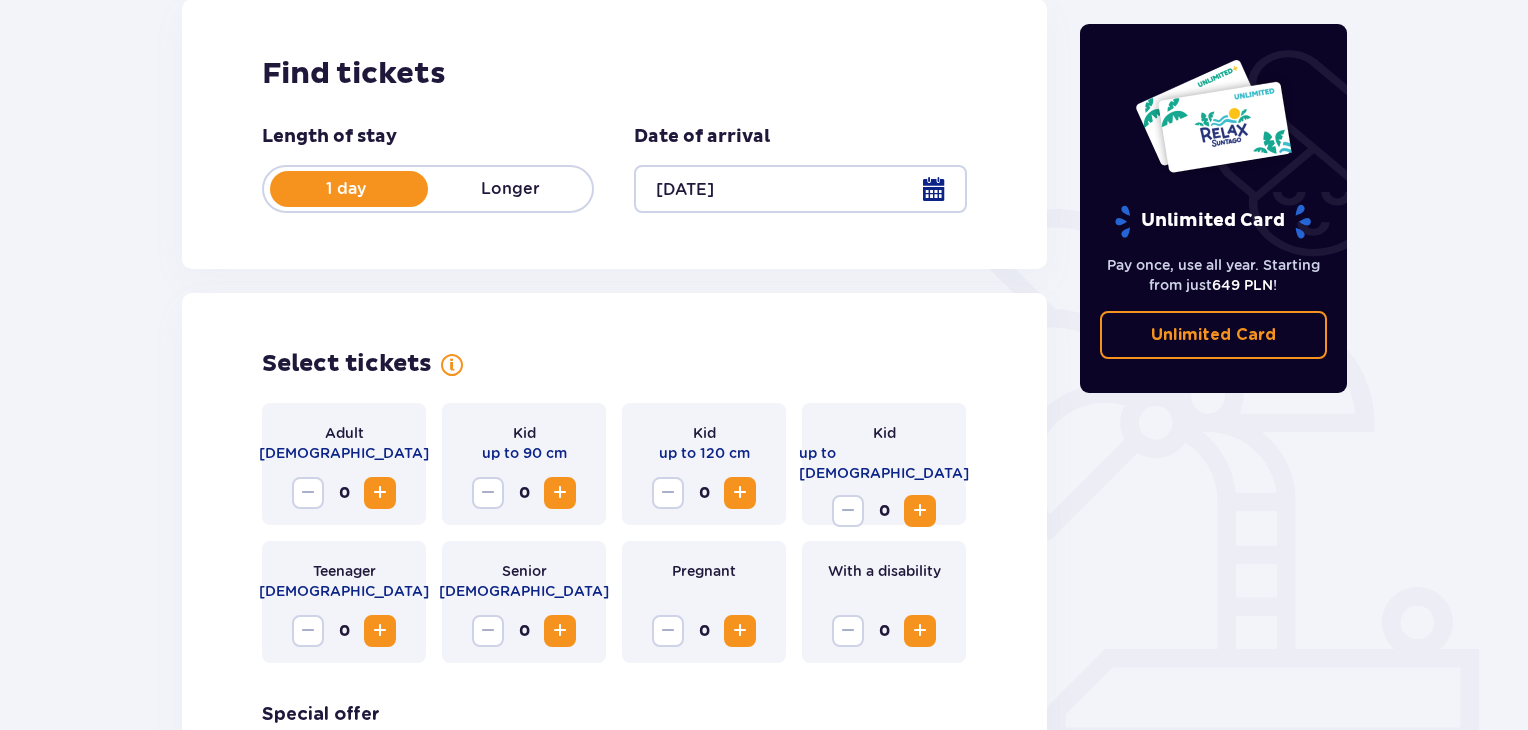 scroll, scrollTop: 286, scrollLeft: 0, axis: vertical 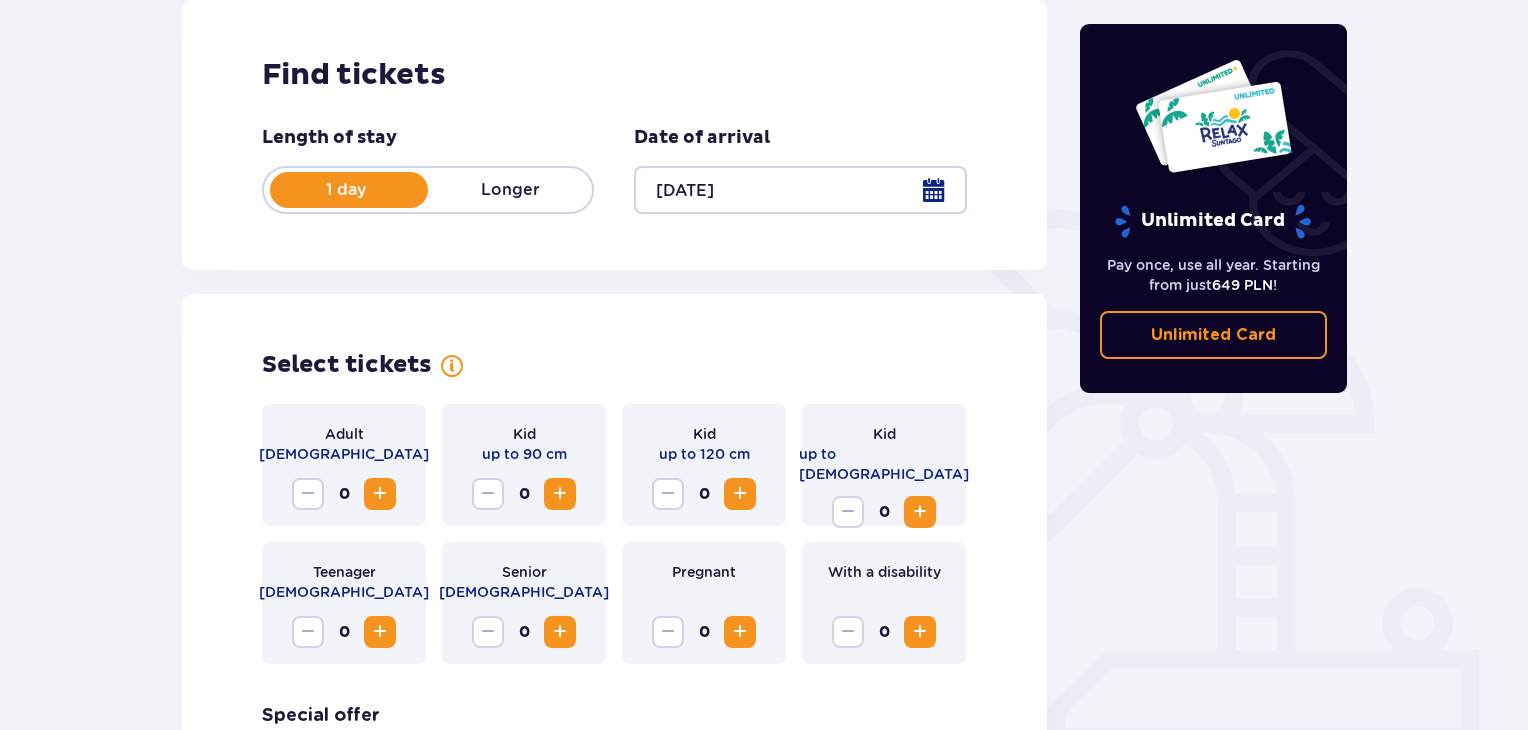 click at bounding box center (380, 494) 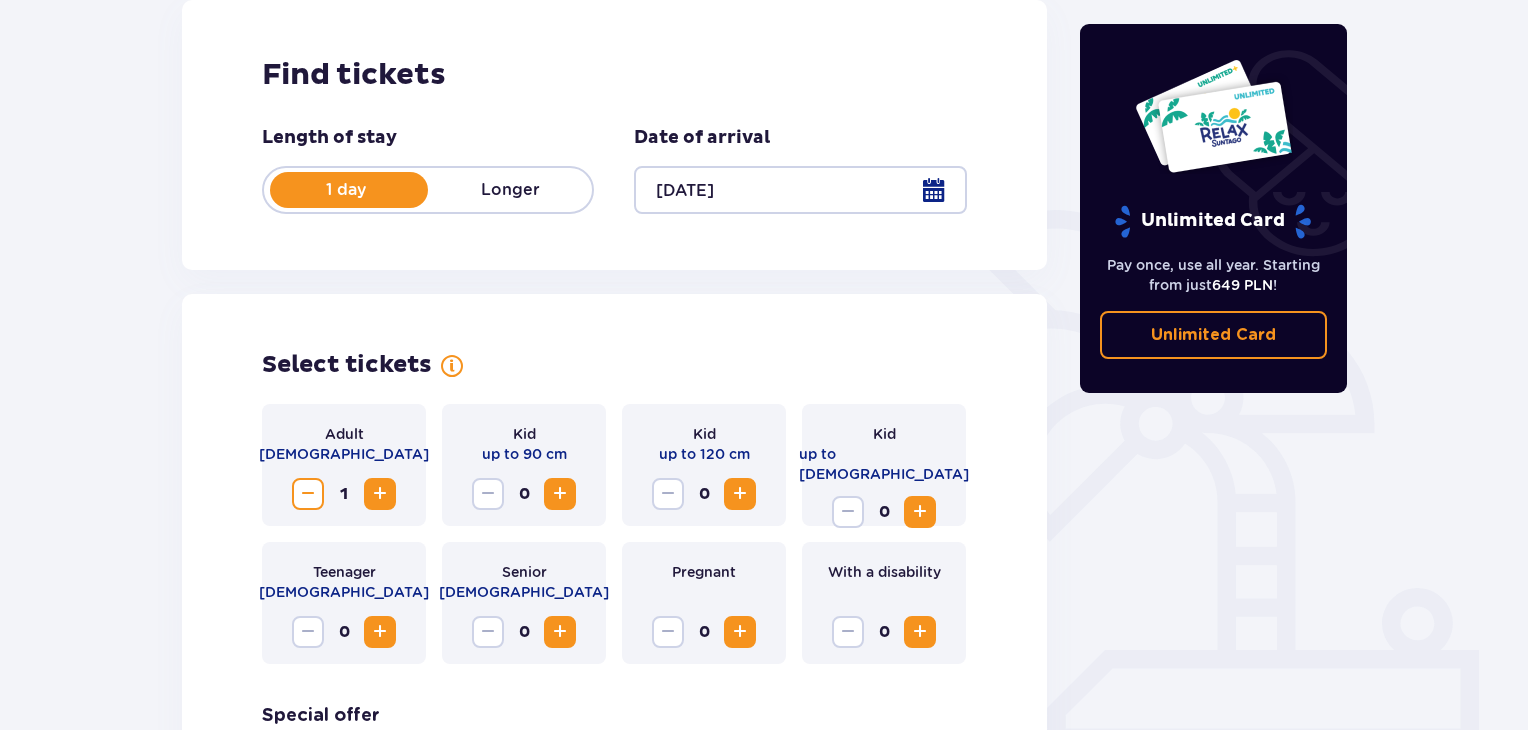 click at bounding box center [380, 494] 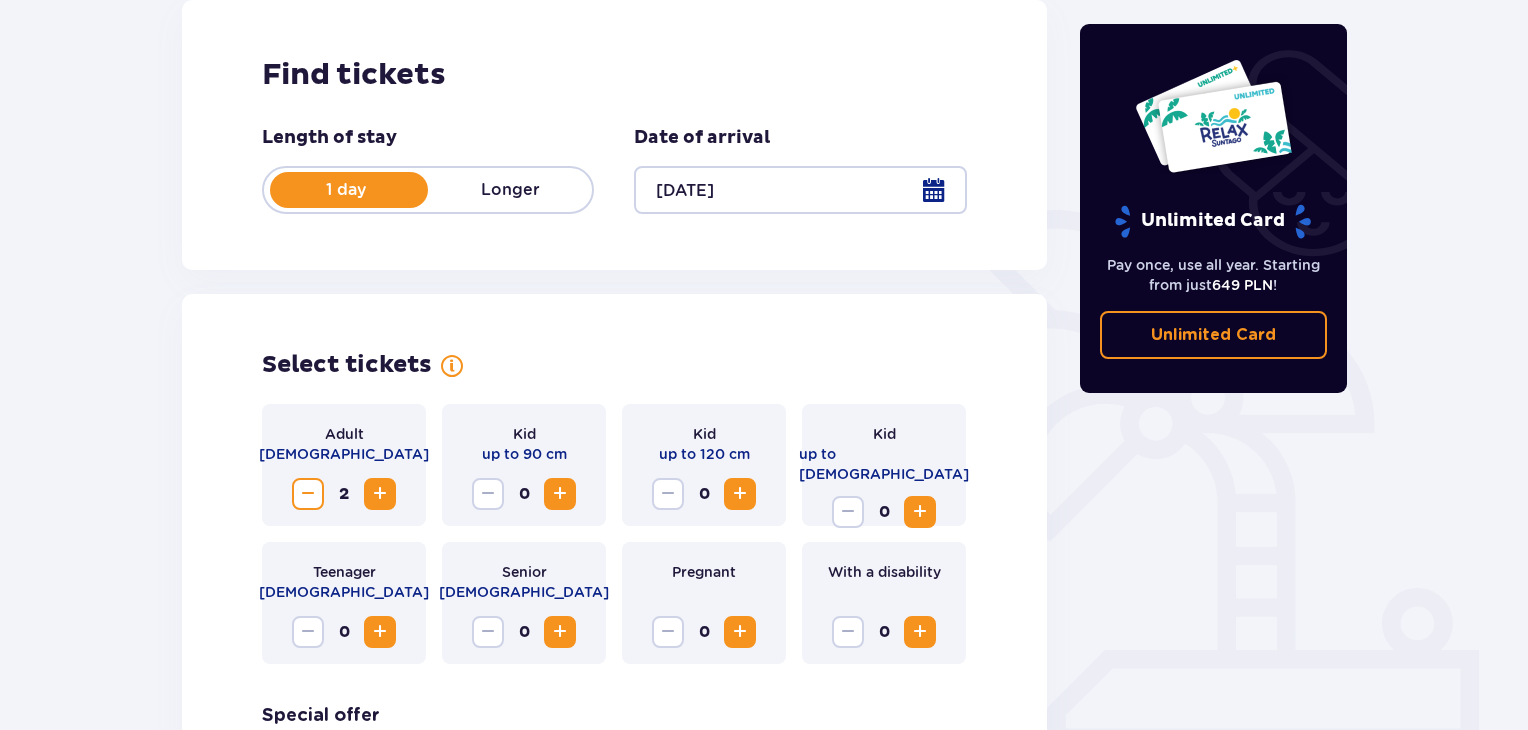 click at bounding box center [380, 494] 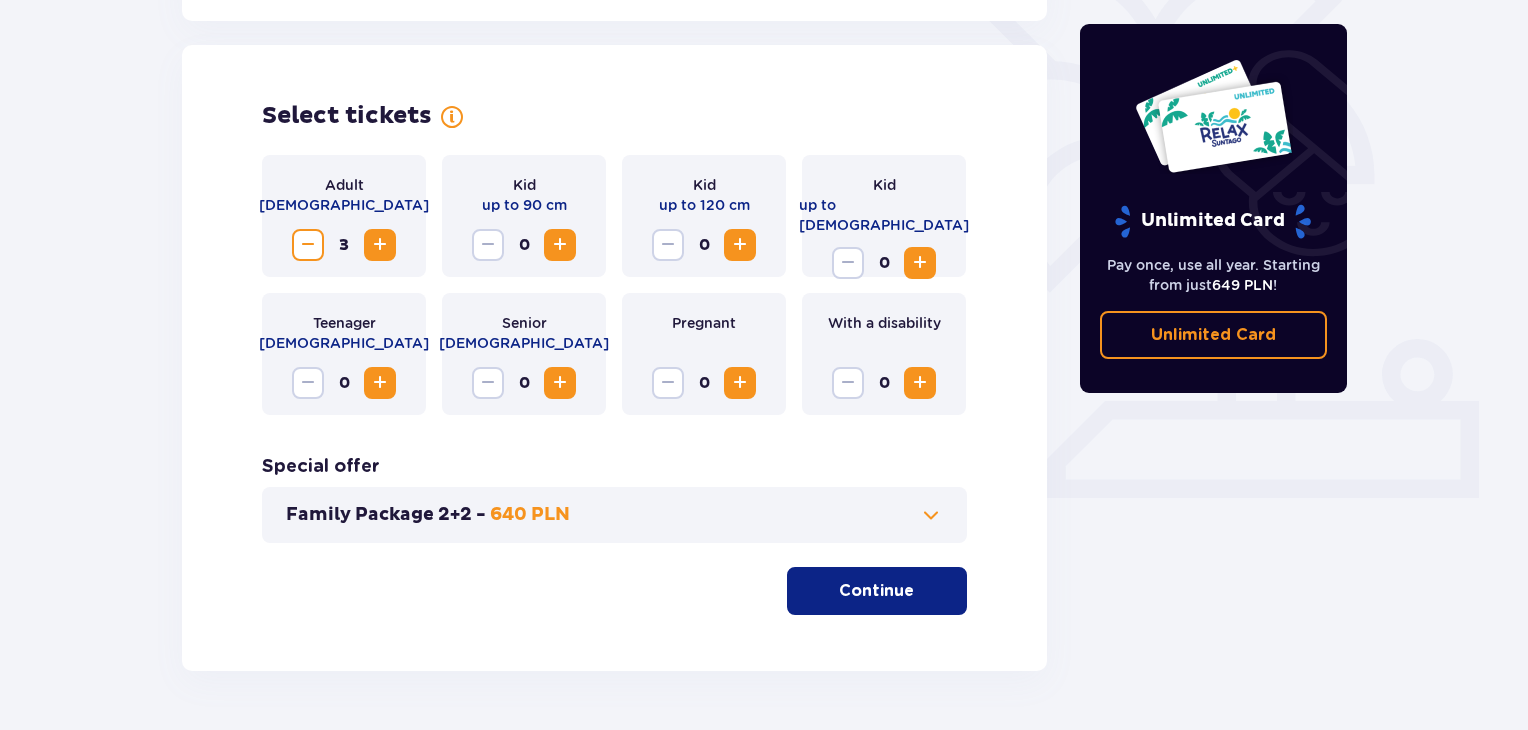 scroll, scrollTop: 596, scrollLeft: 0, axis: vertical 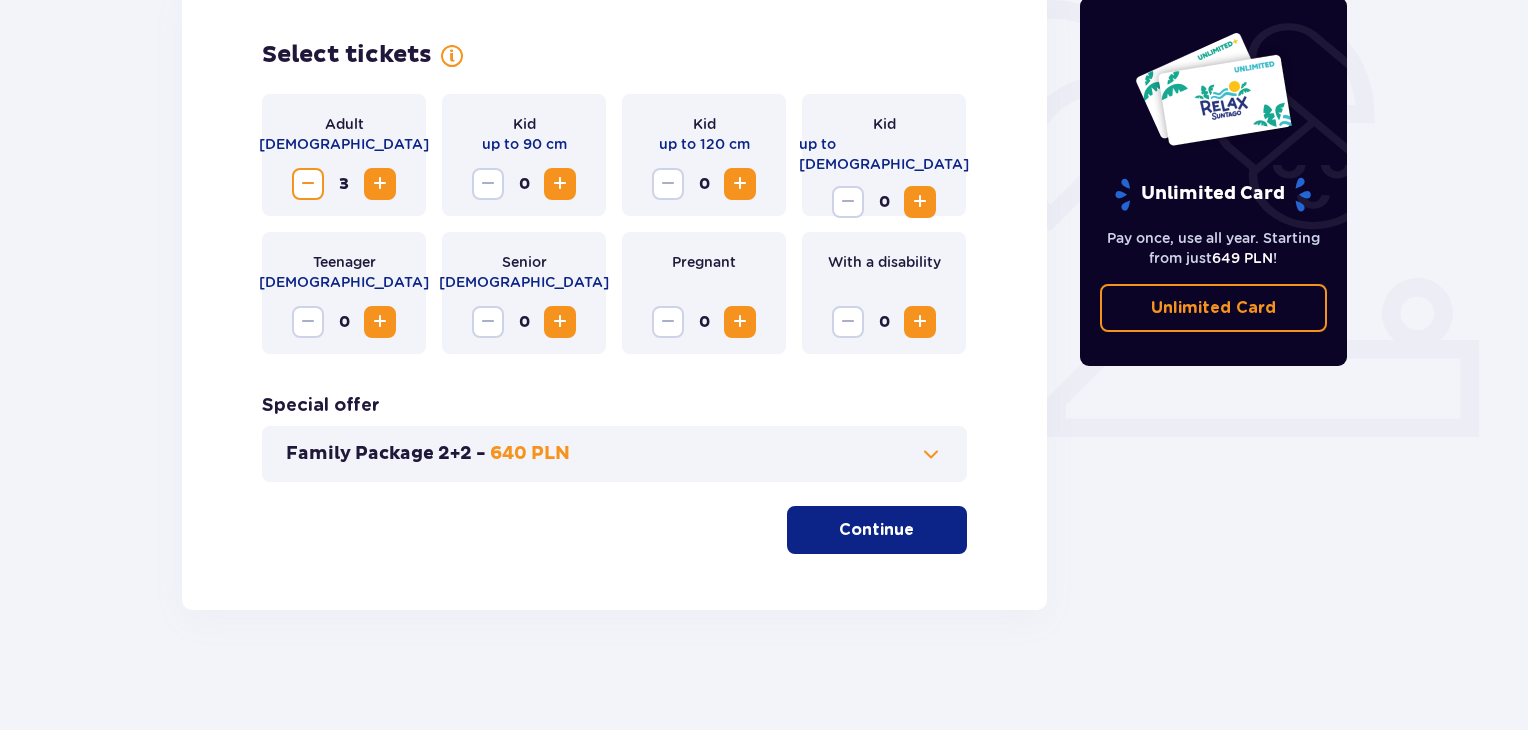 click on "Continue" at bounding box center (876, 530) 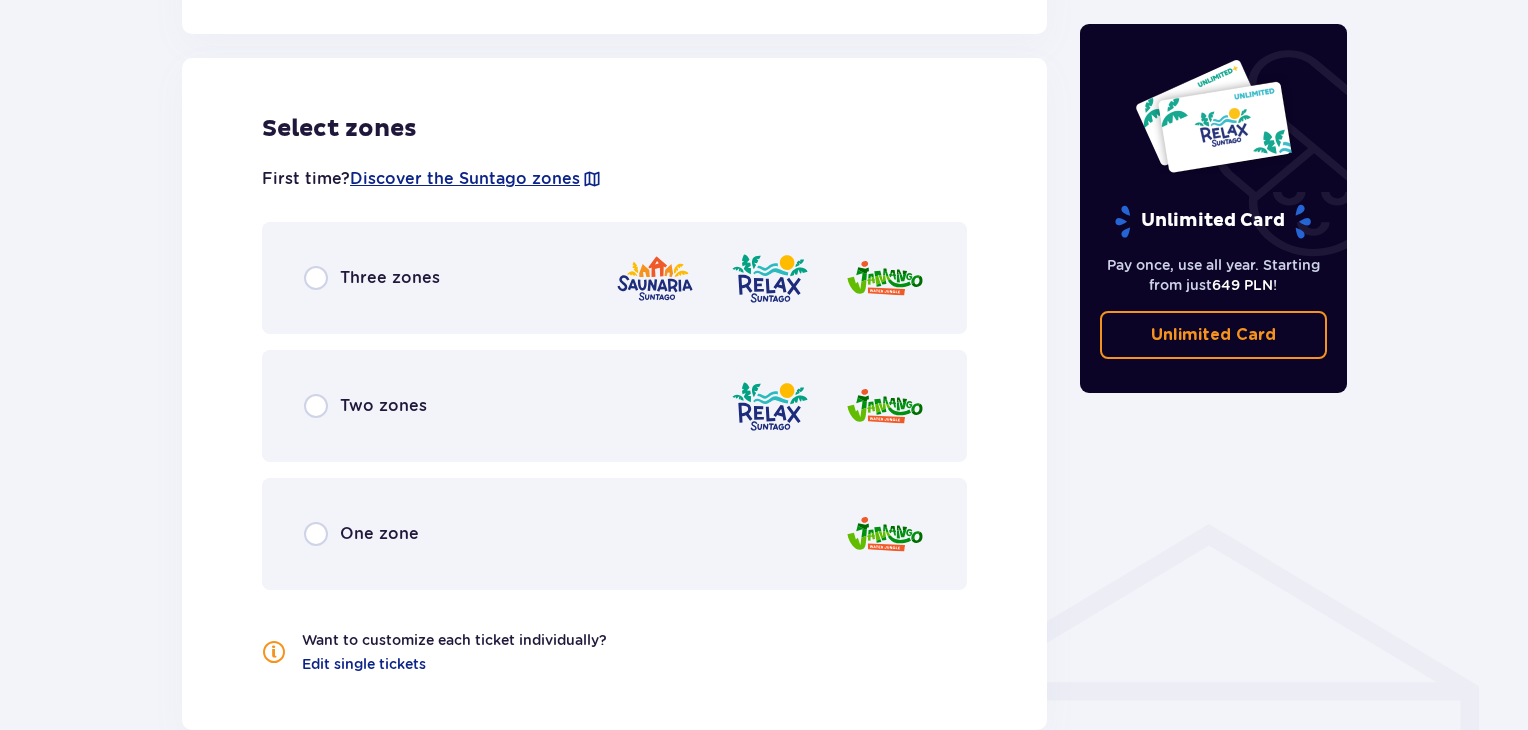scroll, scrollTop: 1110, scrollLeft: 0, axis: vertical 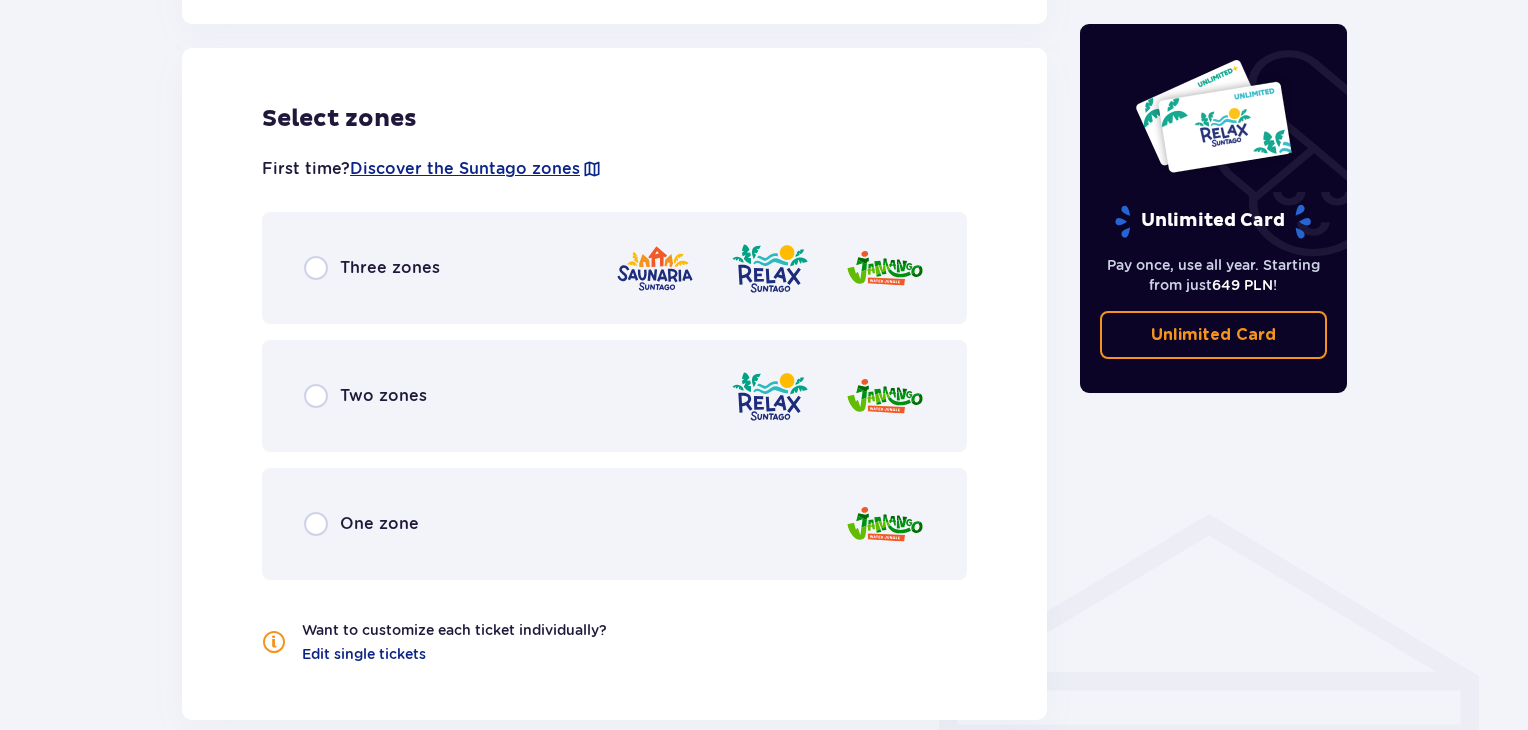 click on "Three zones" at bounding box center [614, 268] 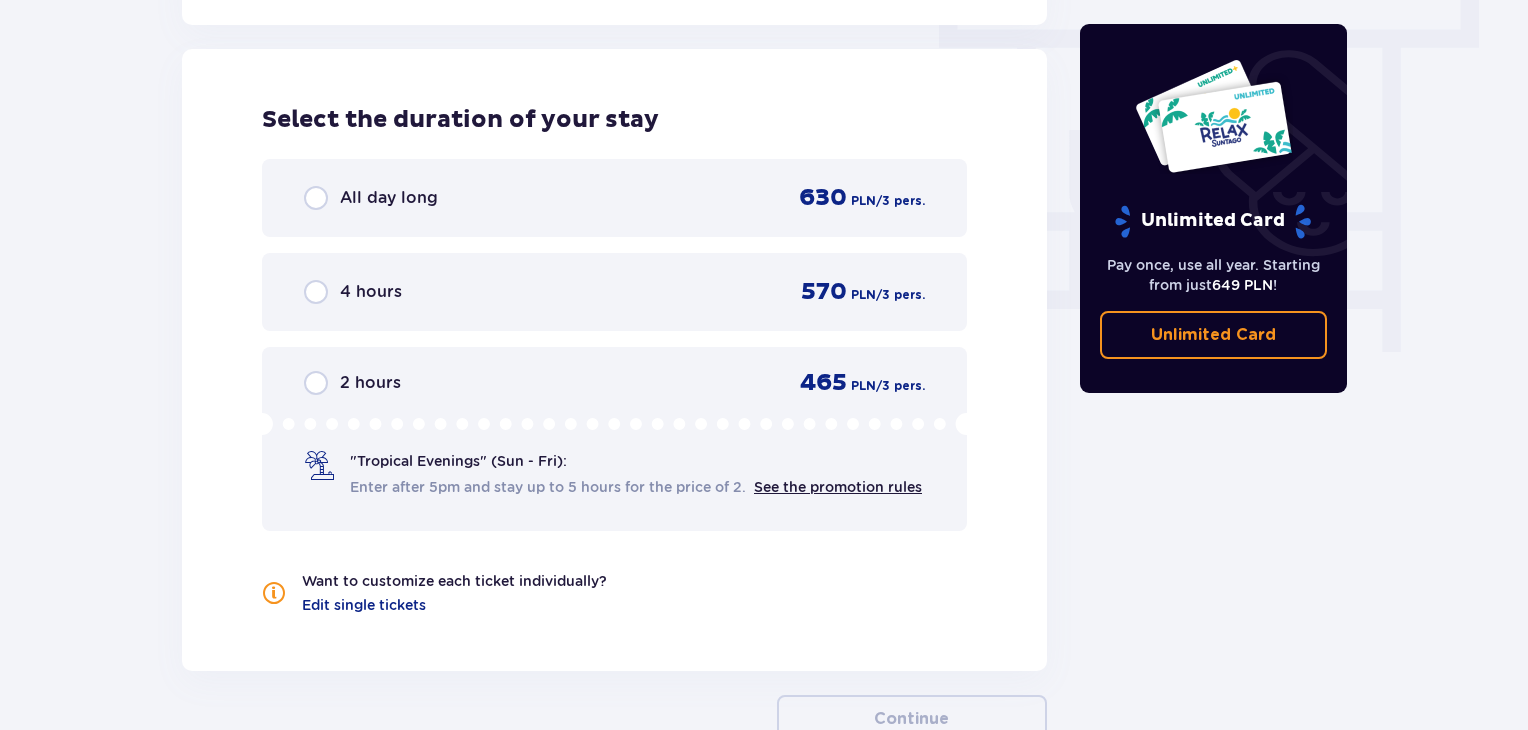 scroll, scrollTop: 1806, scrollLeft: 0, axis: vertical 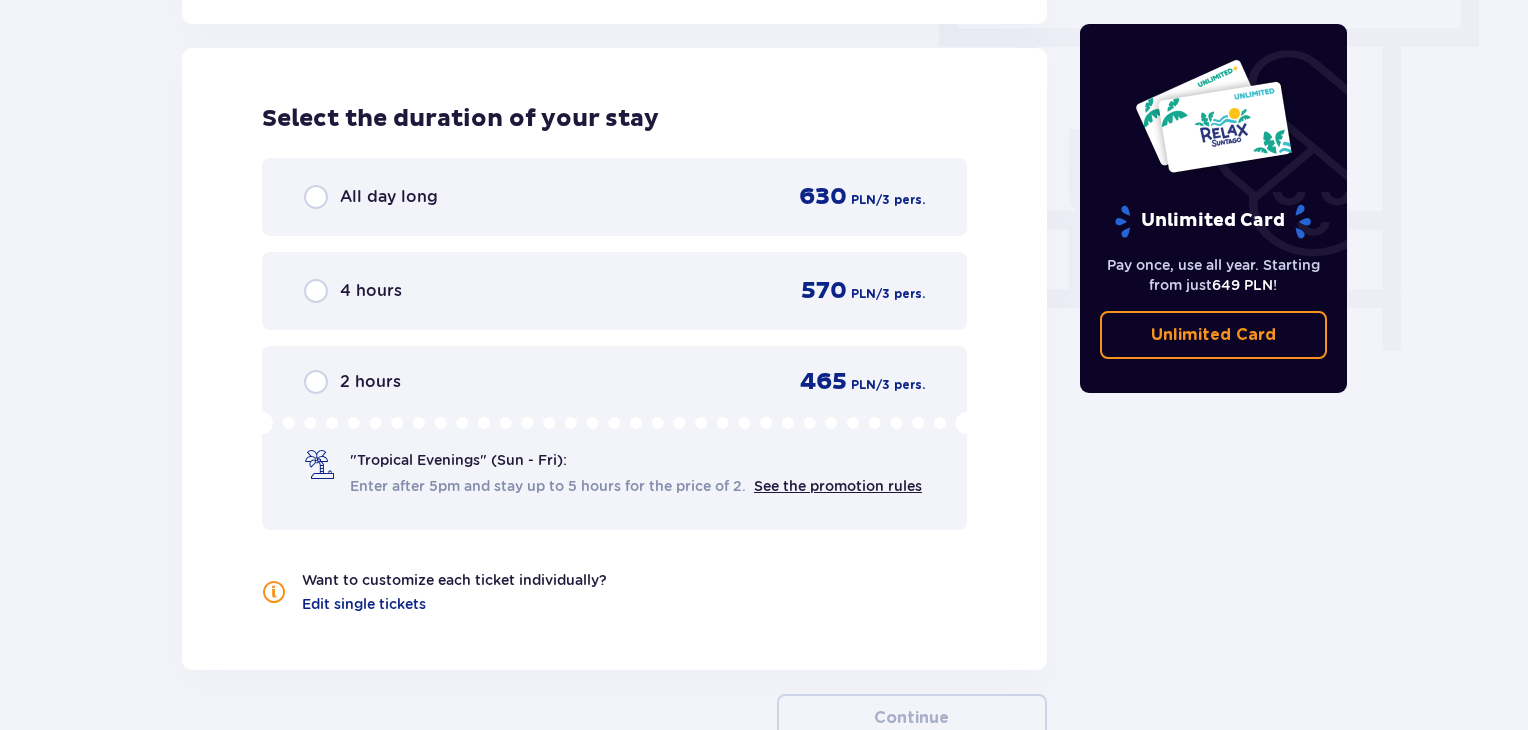 click on "All day long 630 PLN /  3 pers." at bounding box center (614, 197) 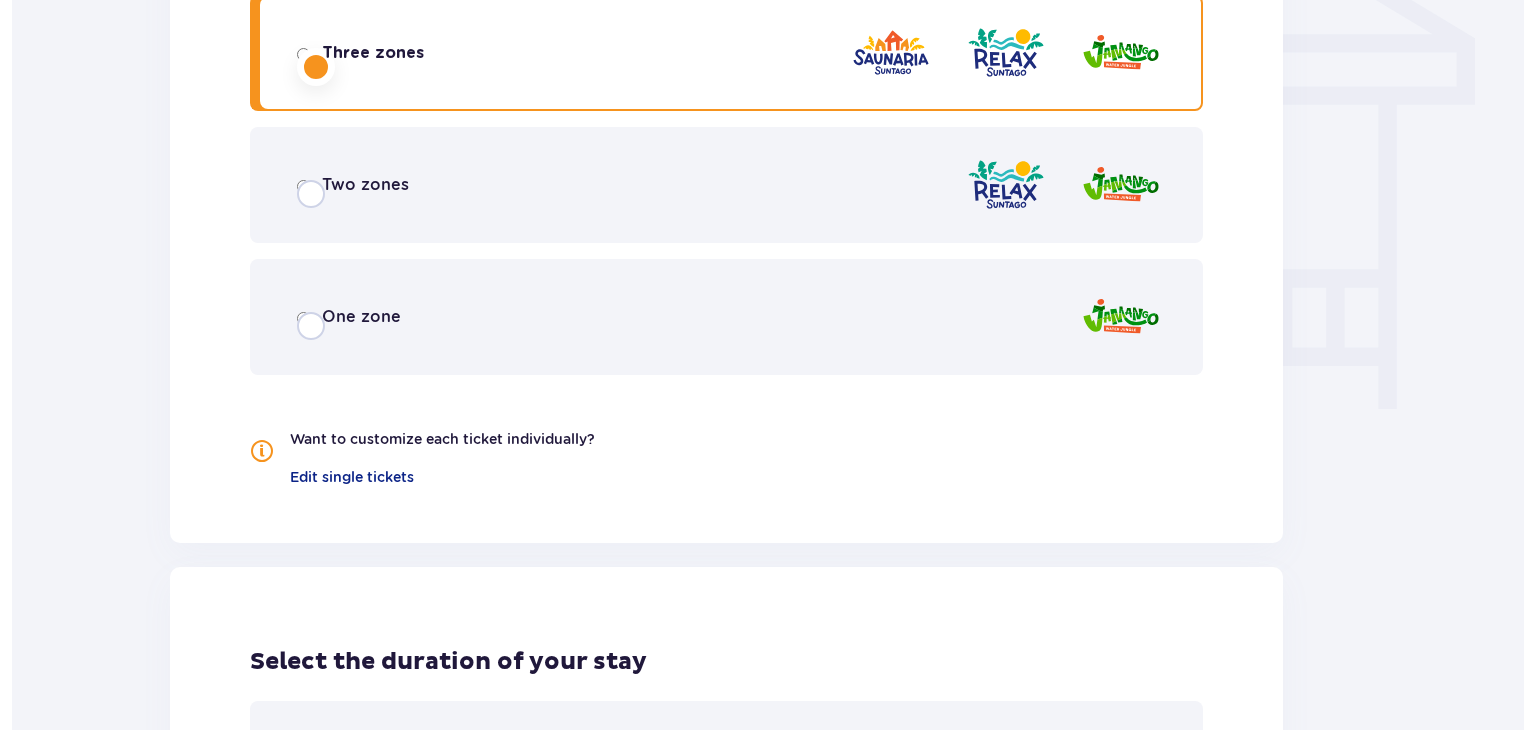scroll, scrollTop: 0, scrollLeft: 0, axis: both 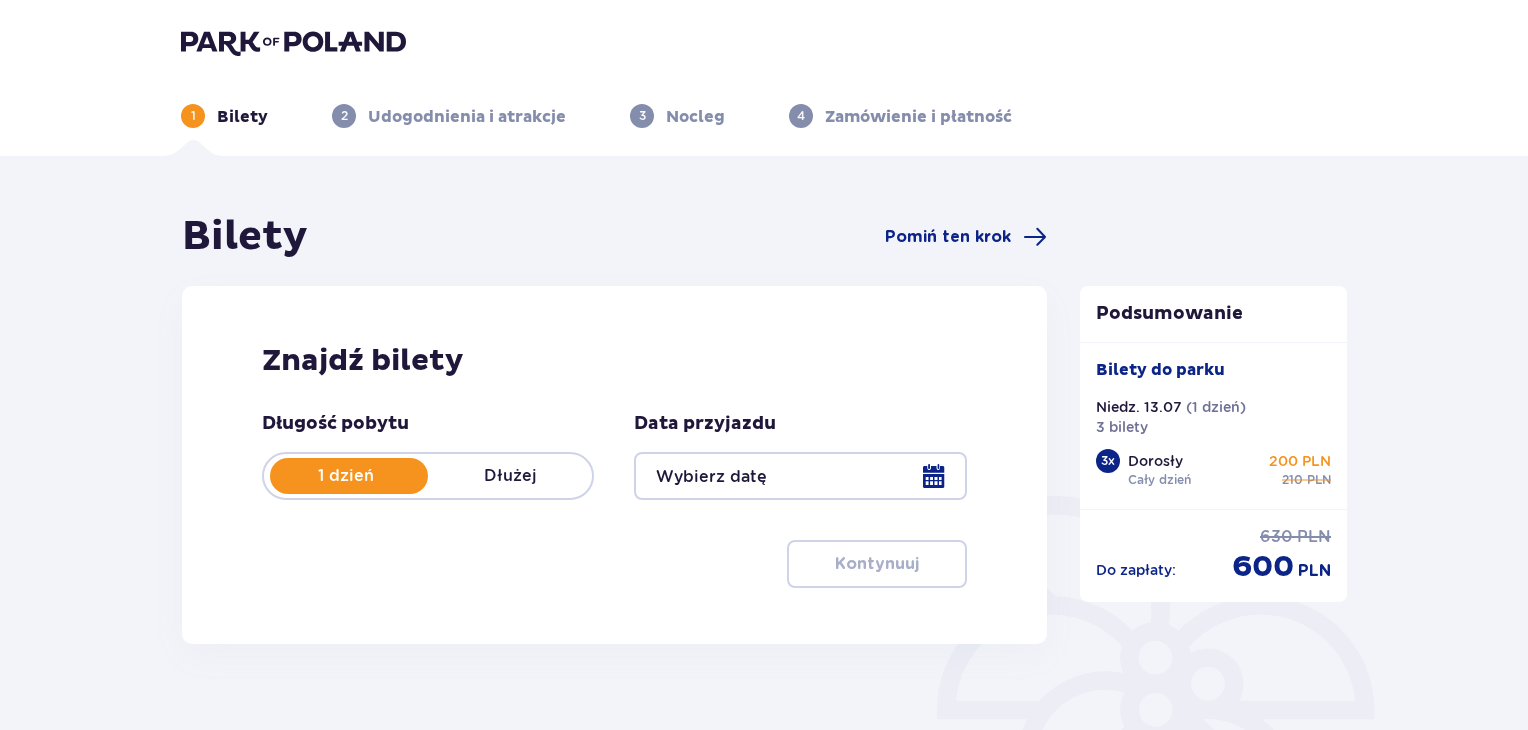 type on "[DATE]" 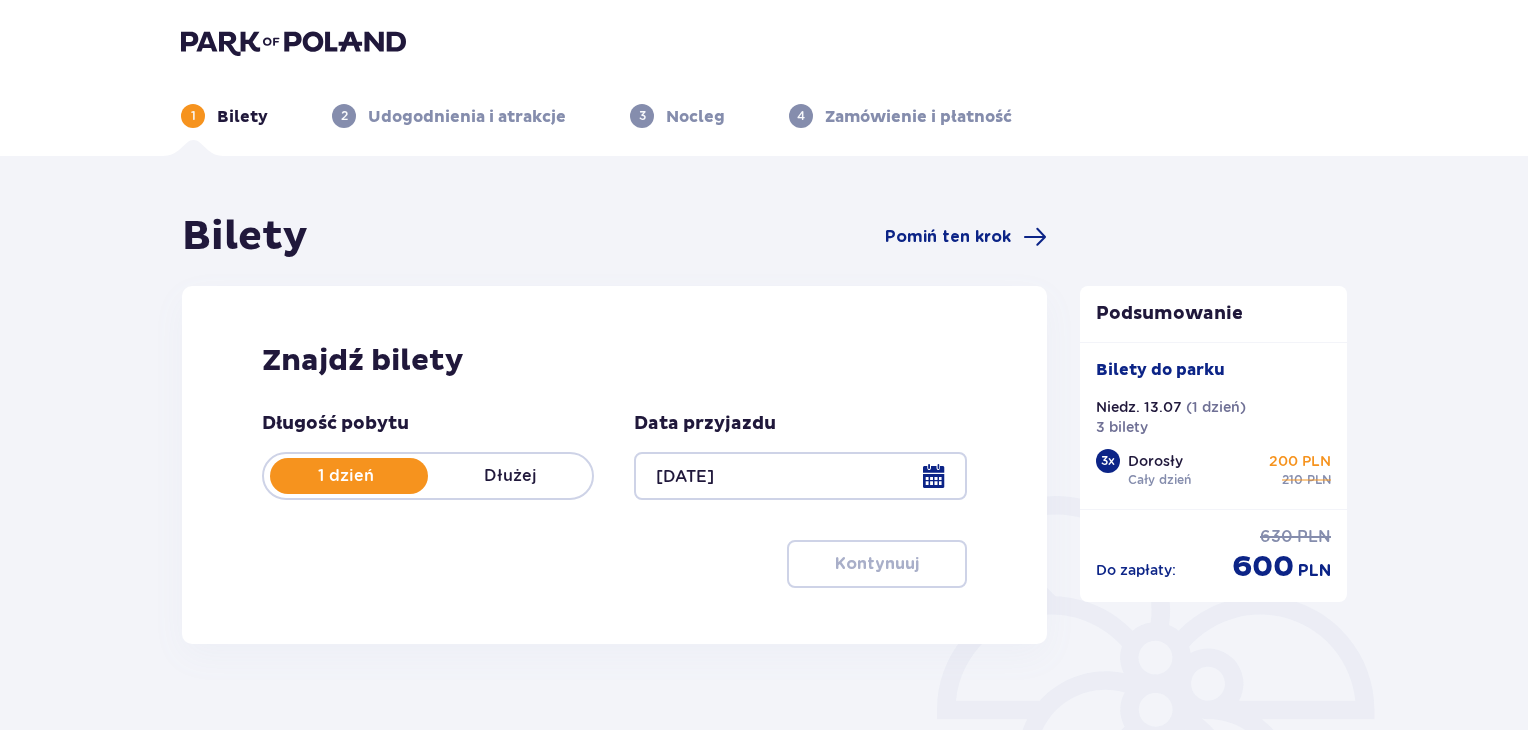 scroll, scrollTop: 0, scrollLeft: 0, axis: both 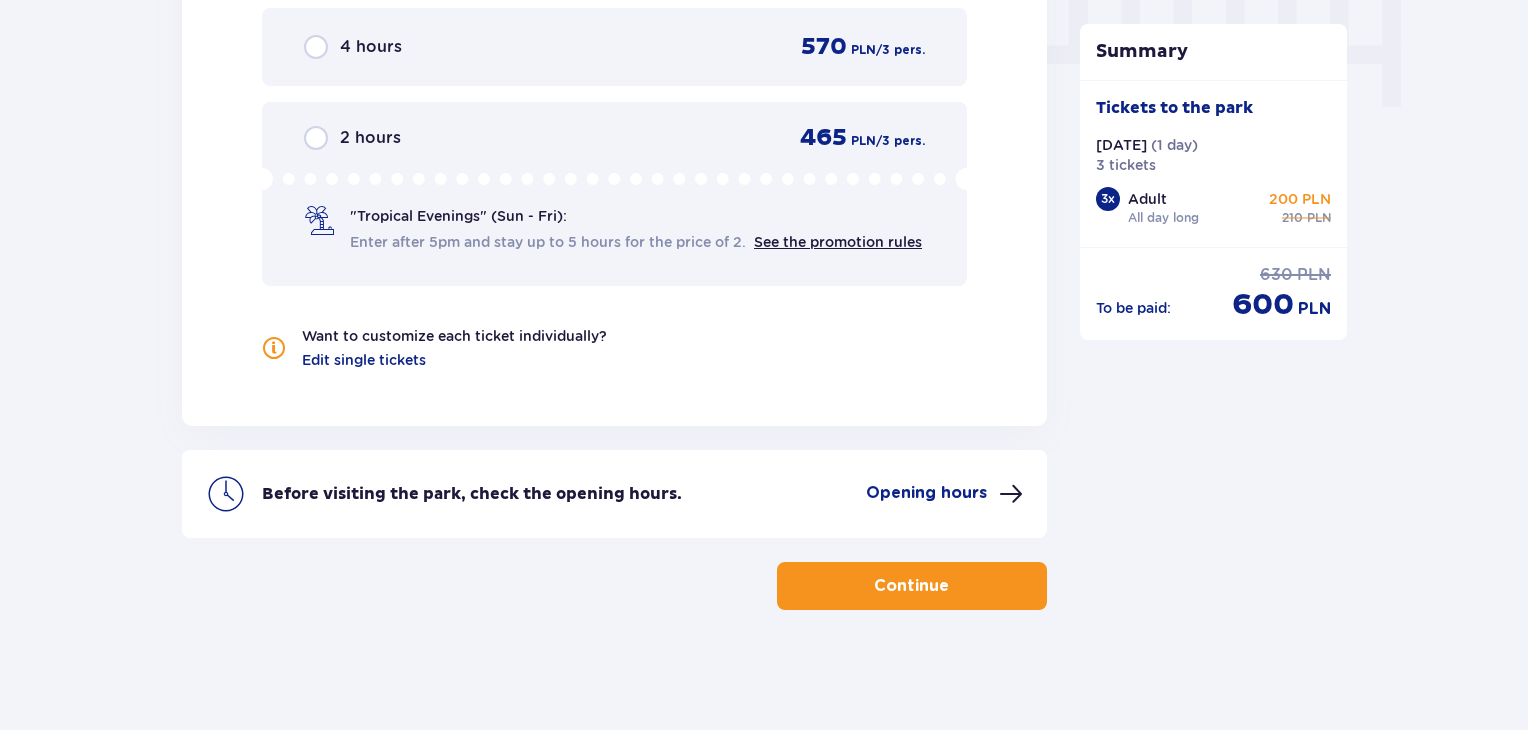 click at bounding box center (953, 586) 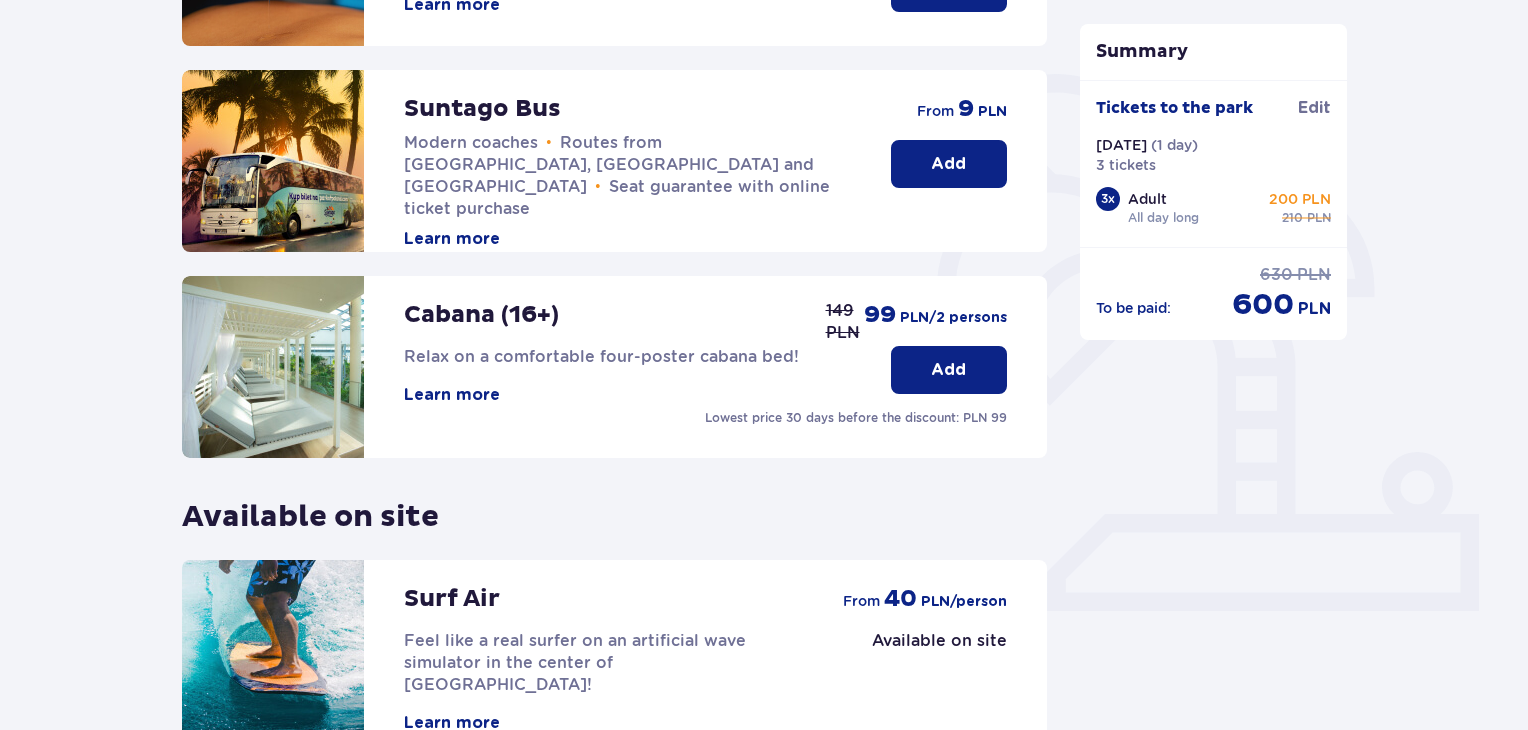 scroll, scrollTop: 379, scrollLeft: 0, axis: vertical 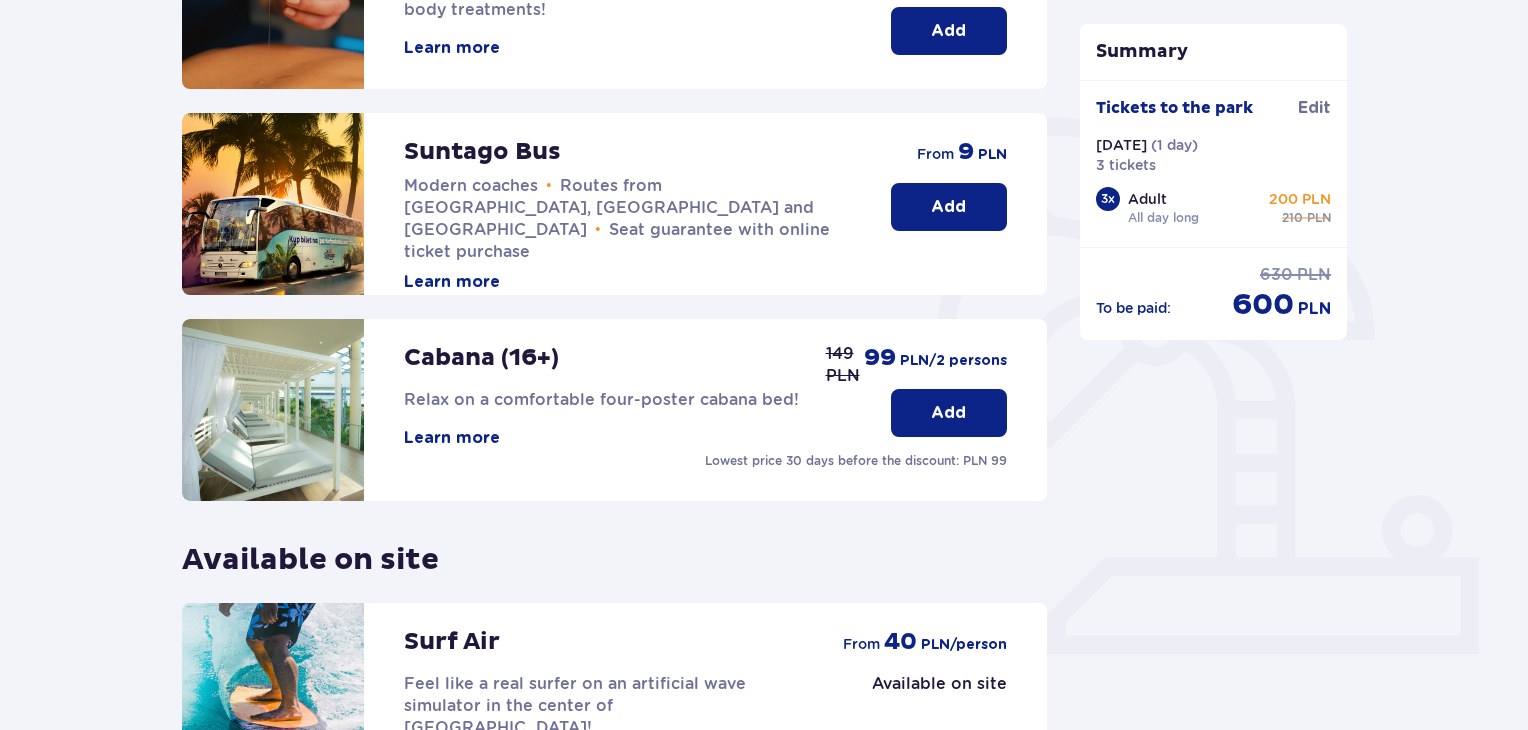 click on "Add" at bounding box center (948, 207) 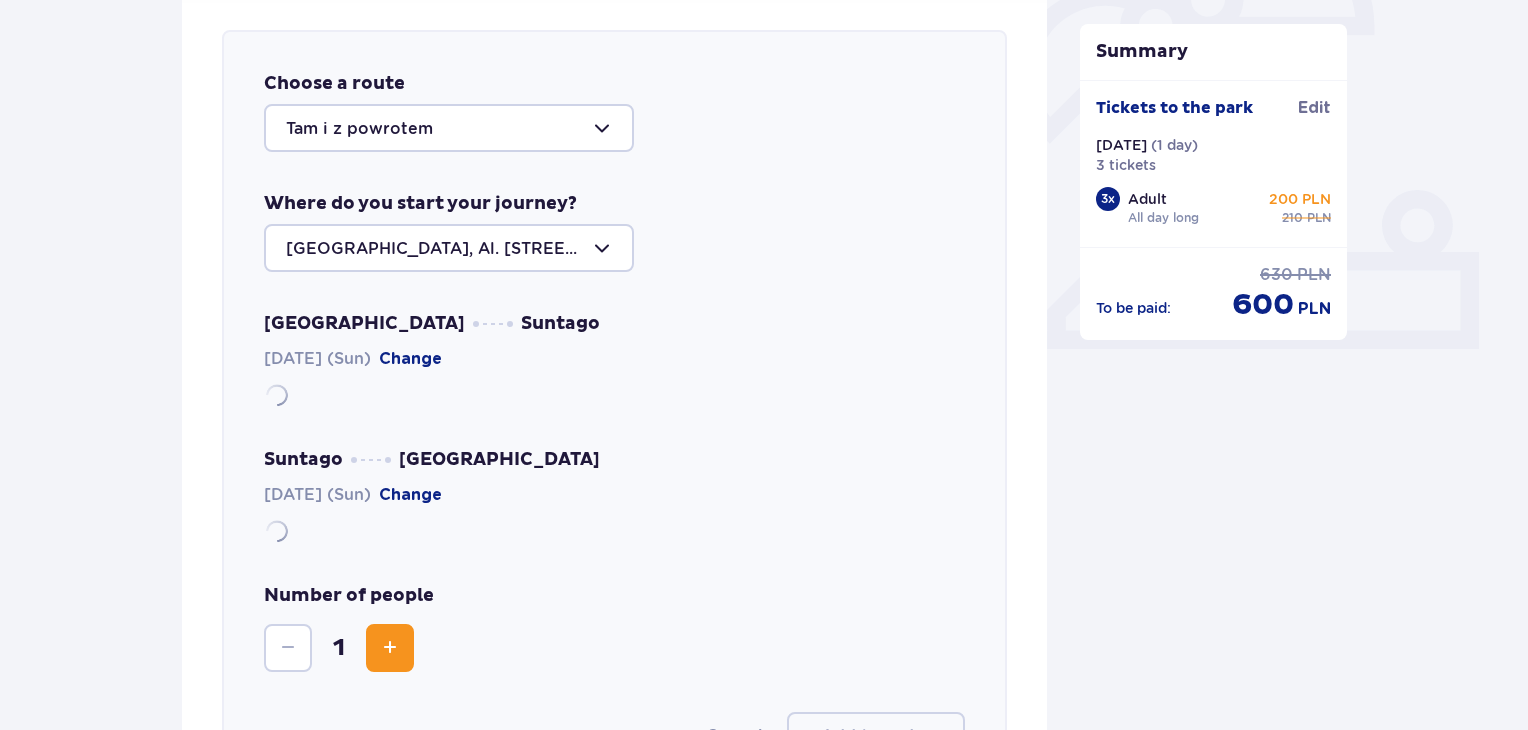 scroll, scrollTop: 690, scrollLeft: 0, axis: vertical 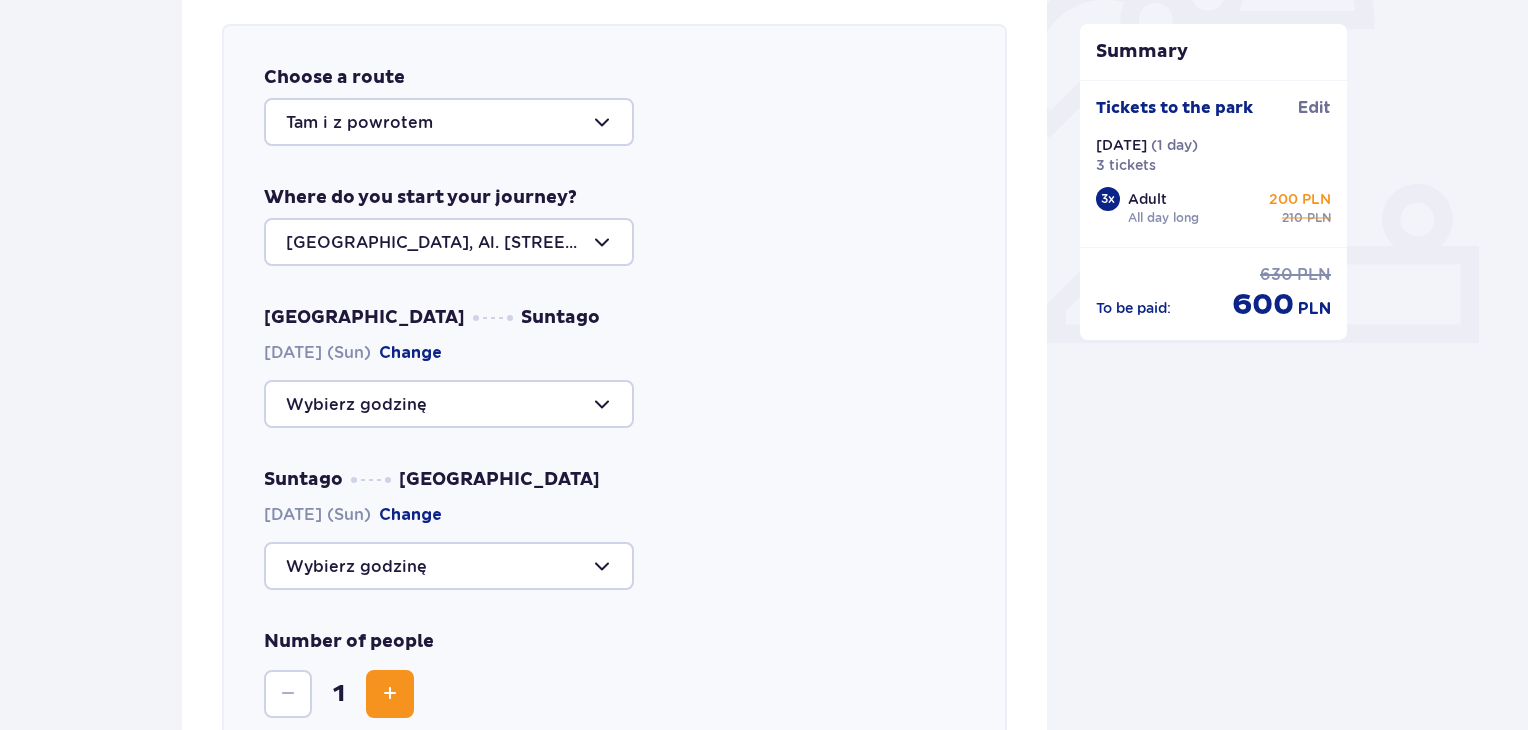 click at bounding box center [449, 404] 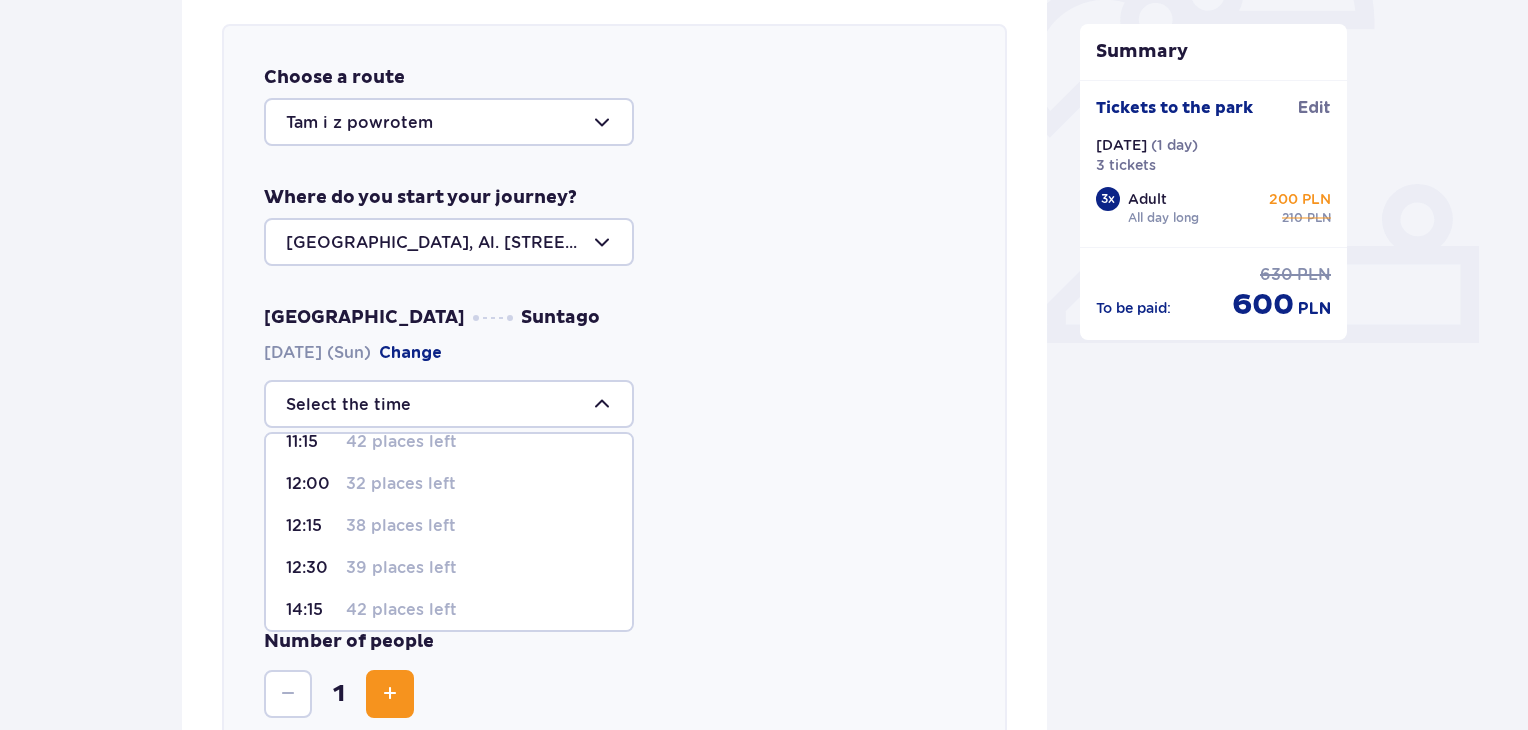 scroll, scrollTop: 0, scrollLeft: 0, axis: both 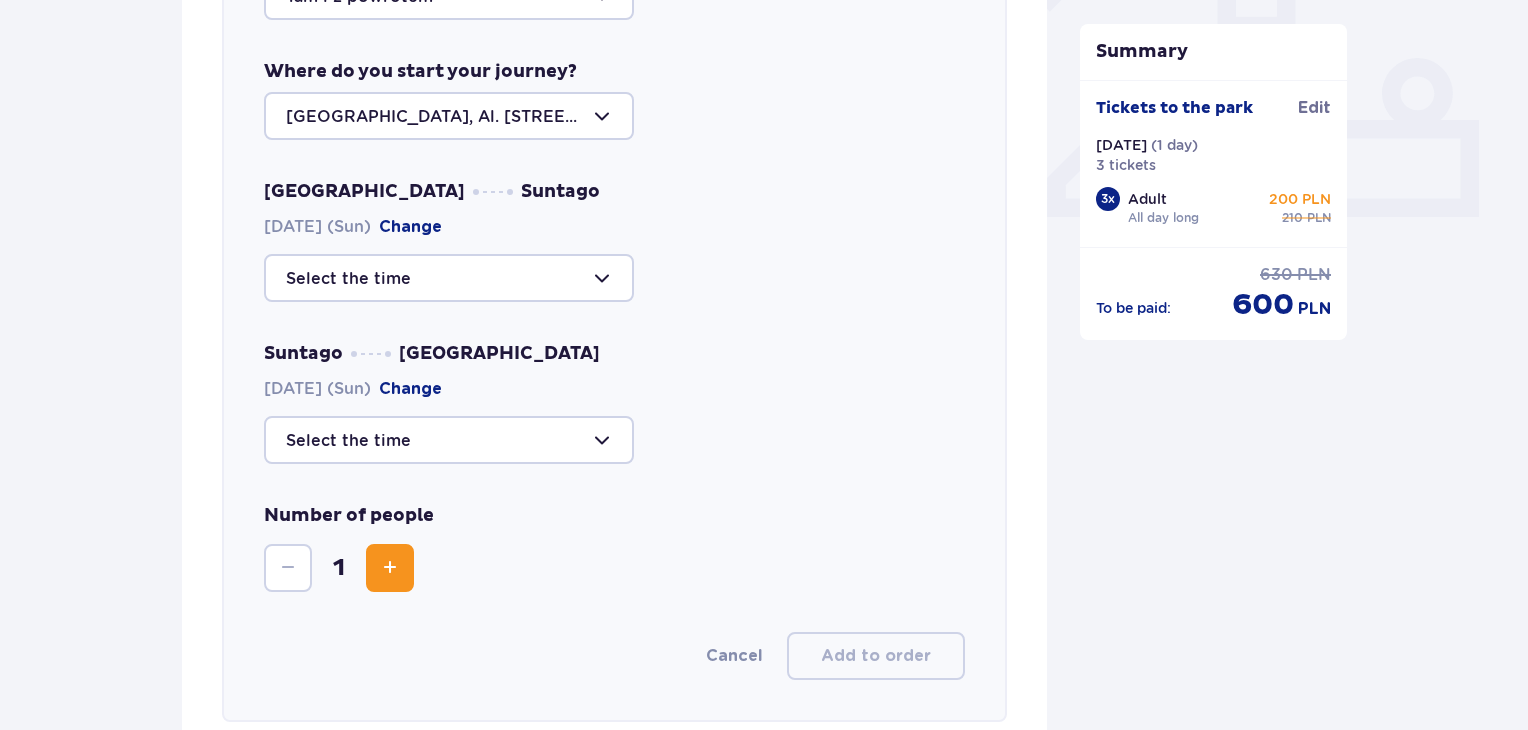 click at bounding box center (614, 440) 